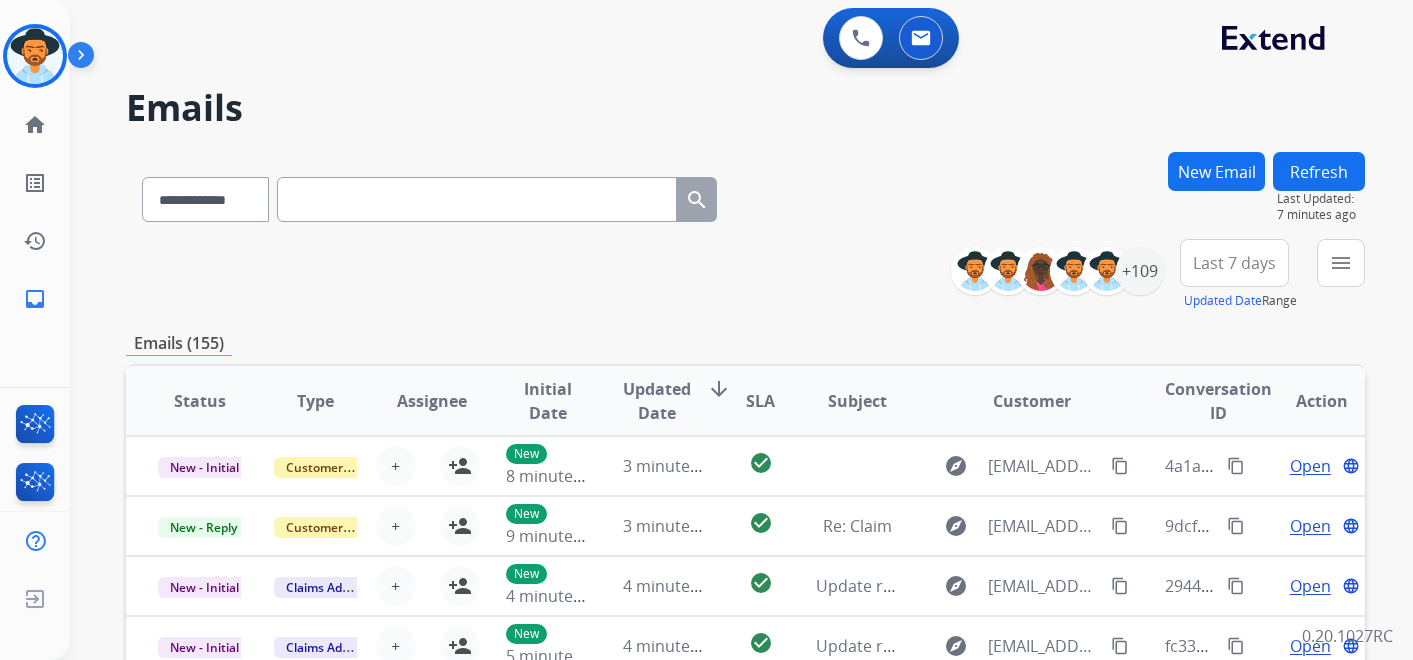 scroll, scrollTop: 0, scrollLeft: 0, axis: both 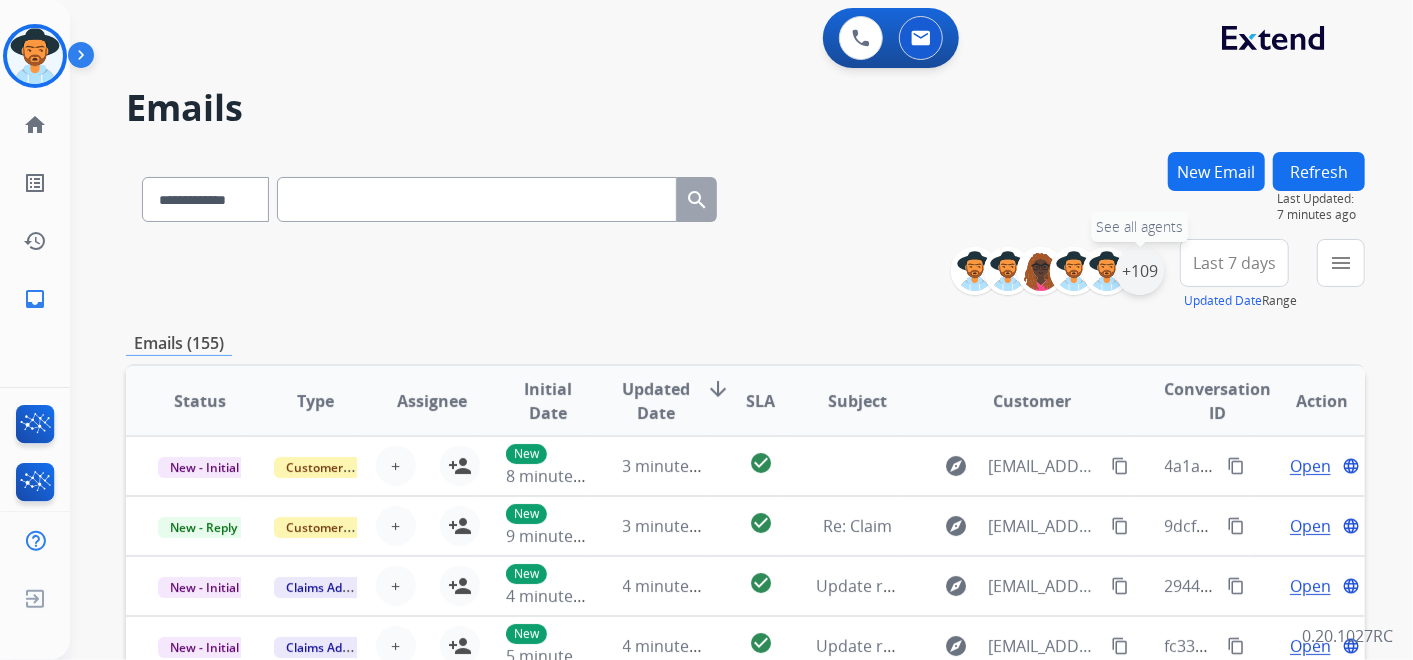 click on "+109" at bounding box center (1140, 271) 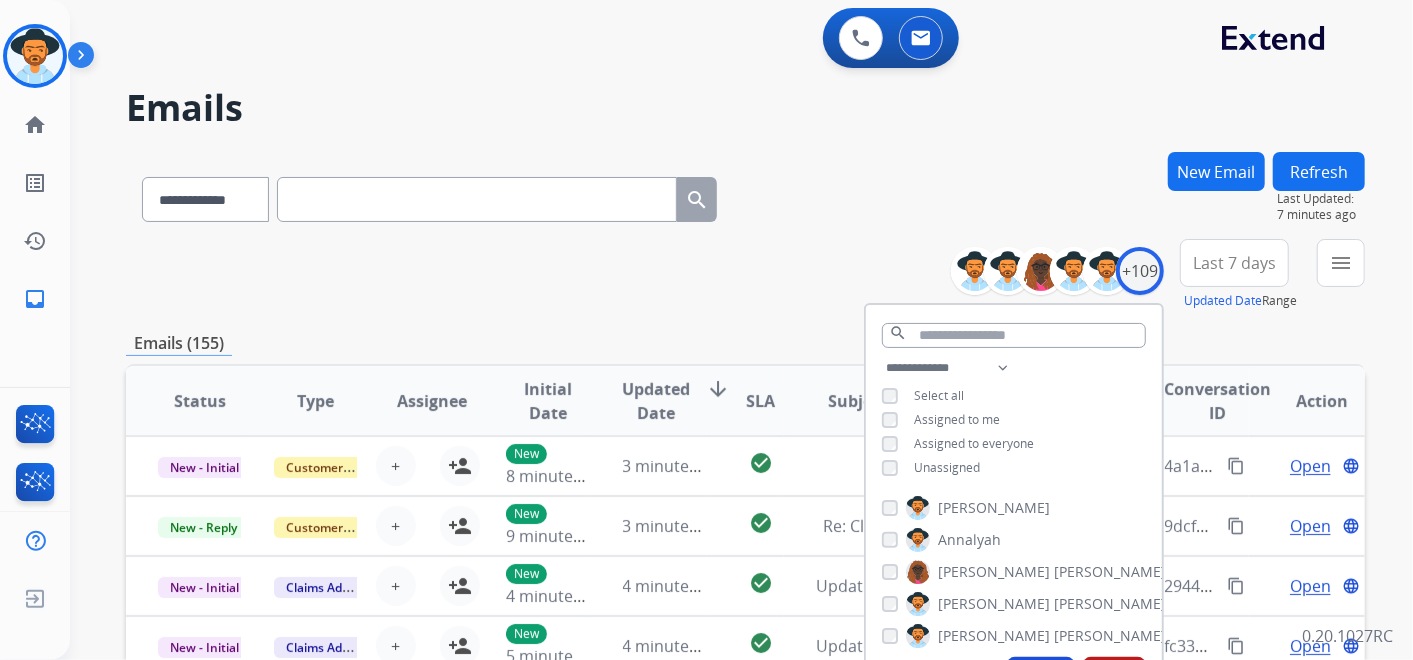 click on "**********" at bounding box center (745, 195) 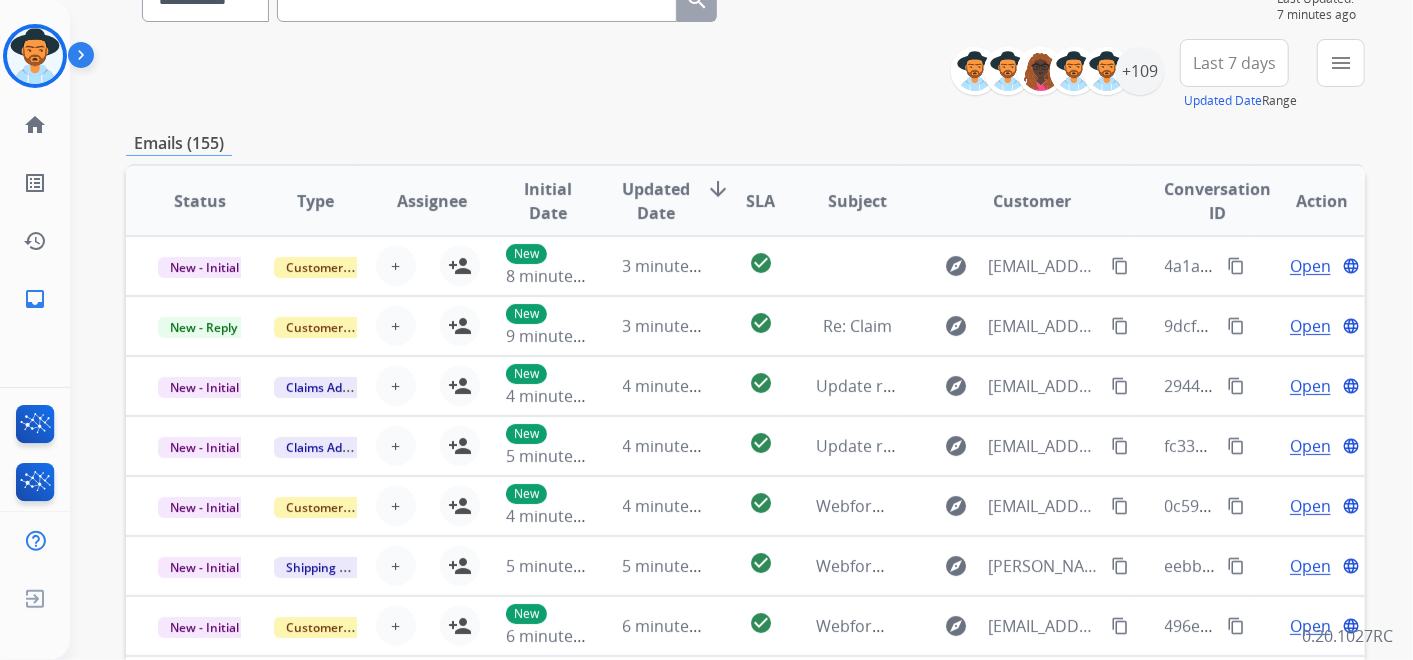 scroll, scrollTop: 222, scrollLeft: 0, axis: vertical 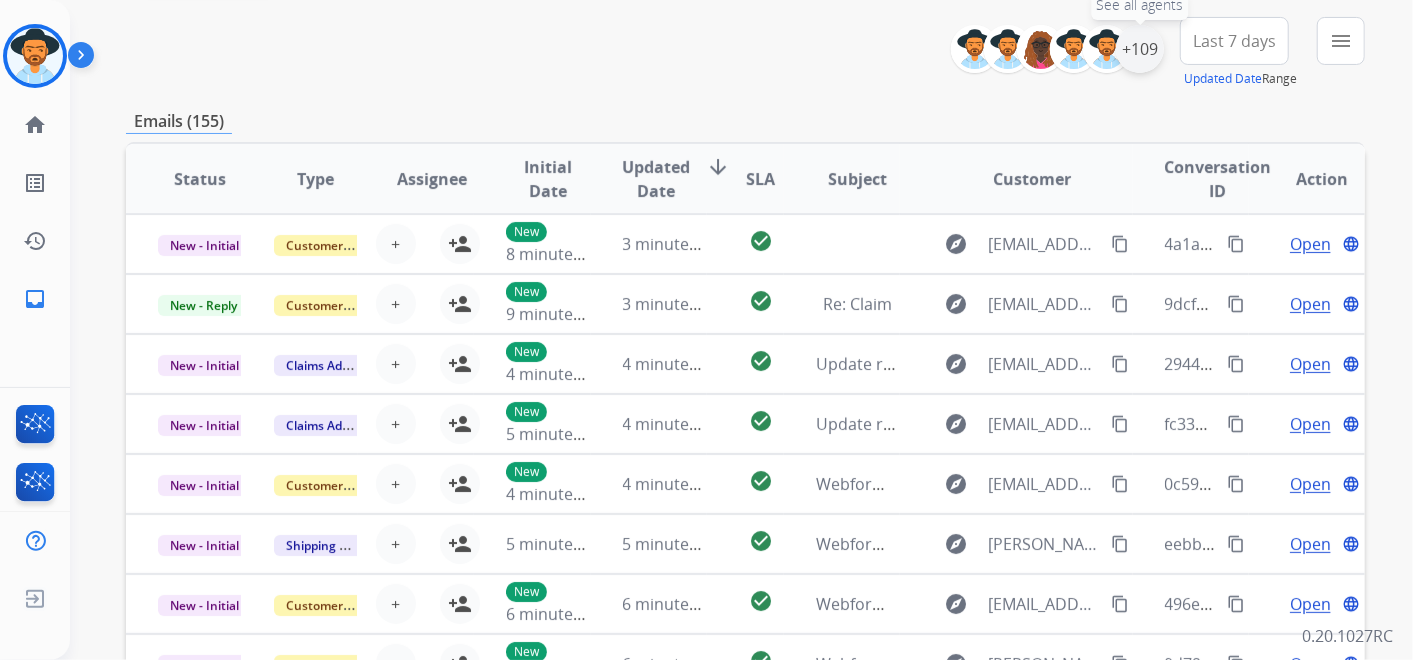 click on "+109" at bounding box center [1140, 49] 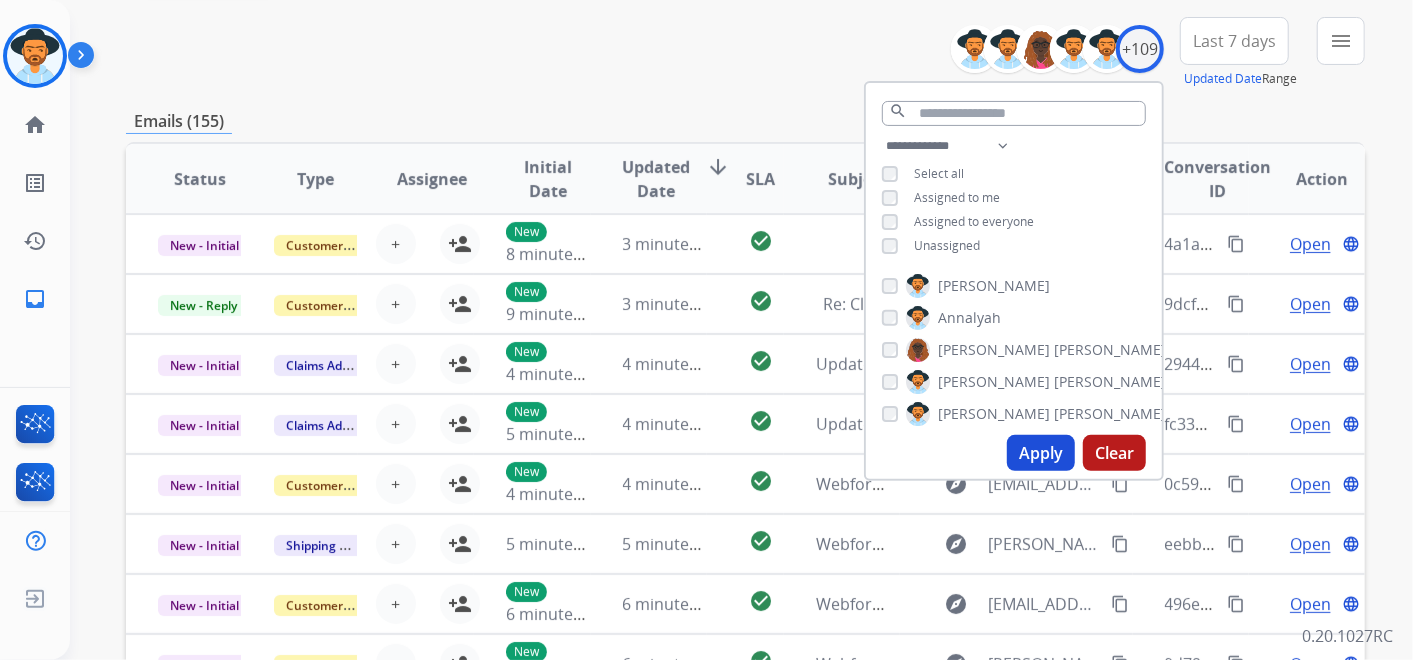 click on "Apply" at bounding box center (1041, 453) 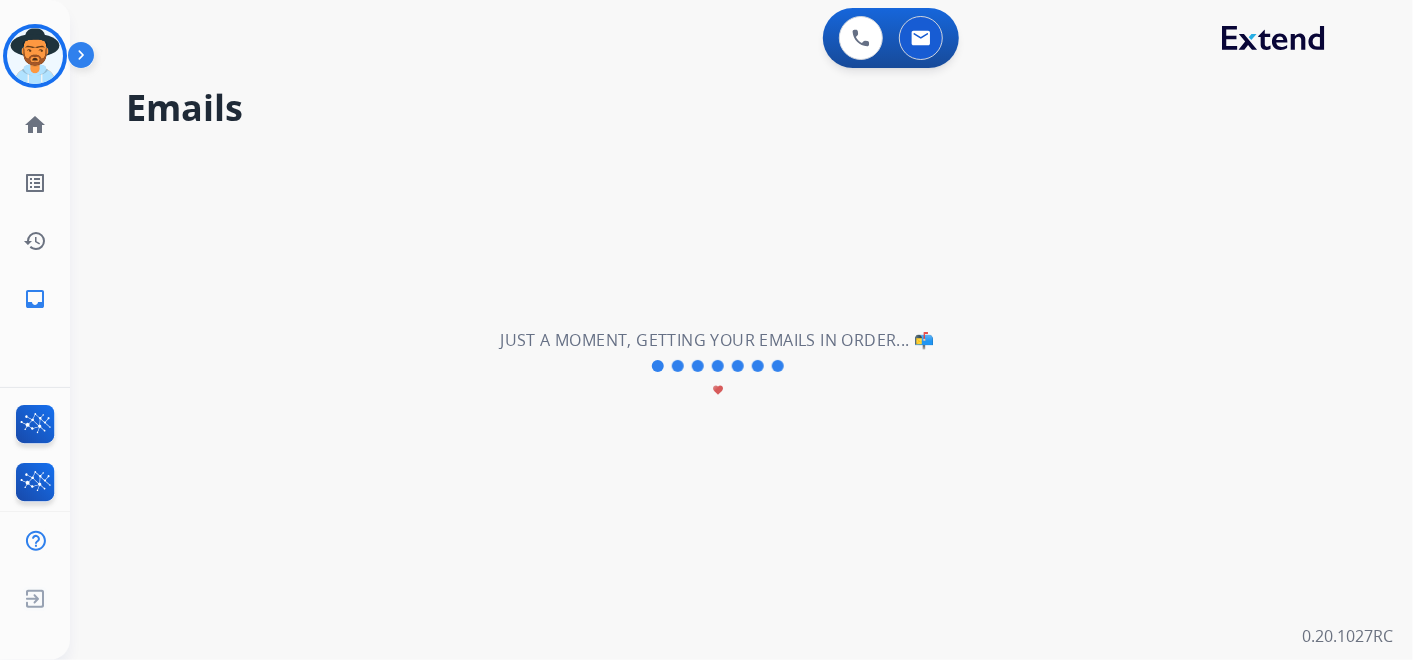 scroll, scrollTop: 0, scrollLeft: 0, axis: both 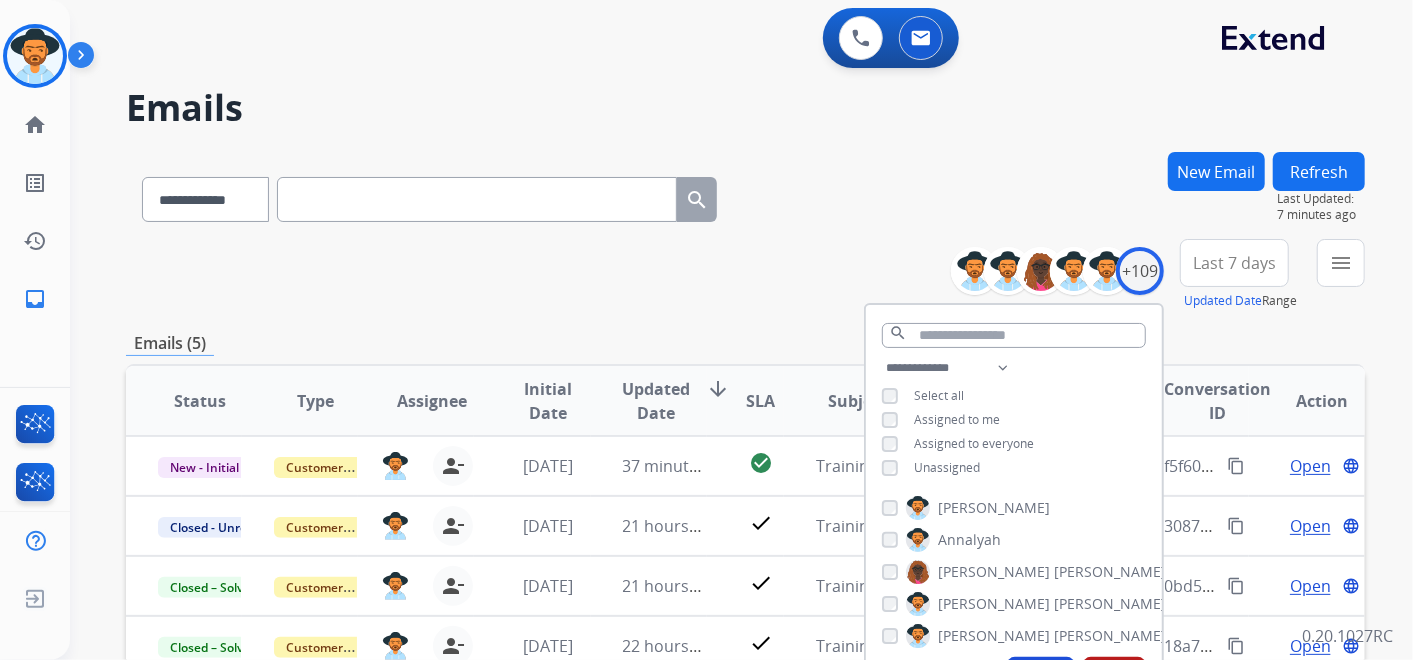 click on "**********" at bounding box center [745, 275] 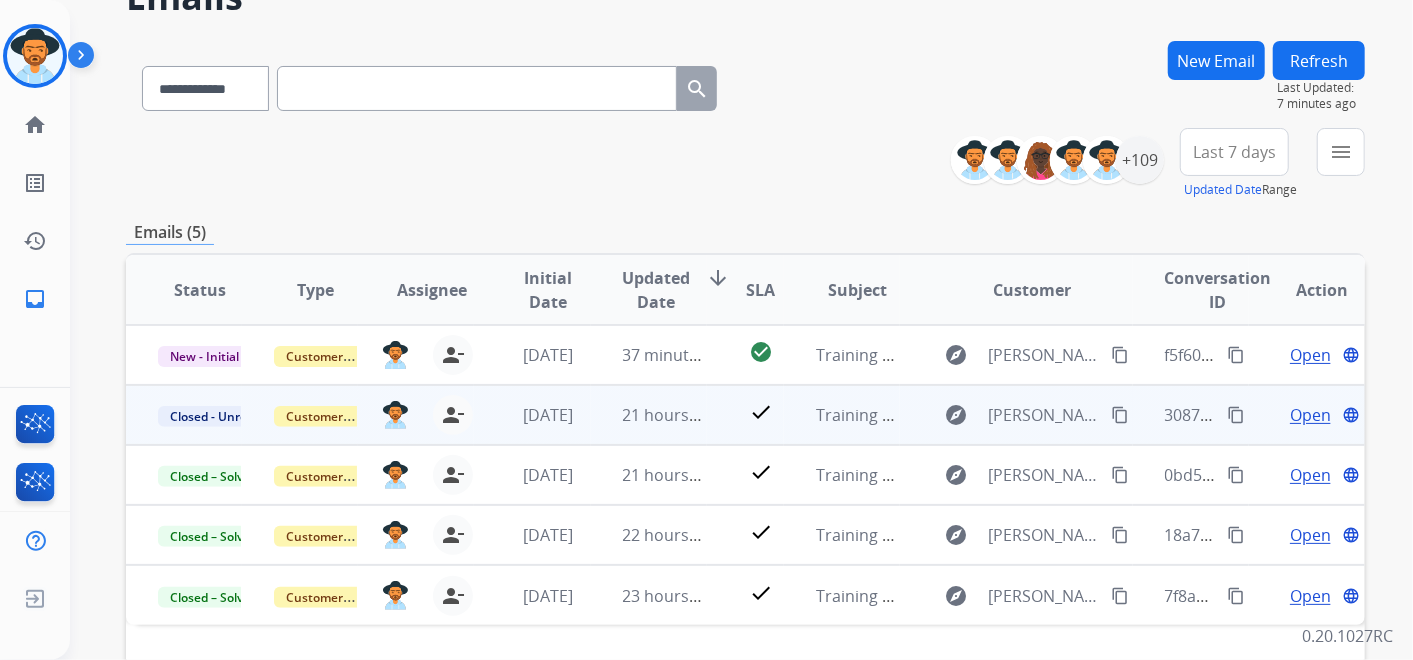 scroll, scrollTop: 222, scrollLeft: 0, axis: vertical 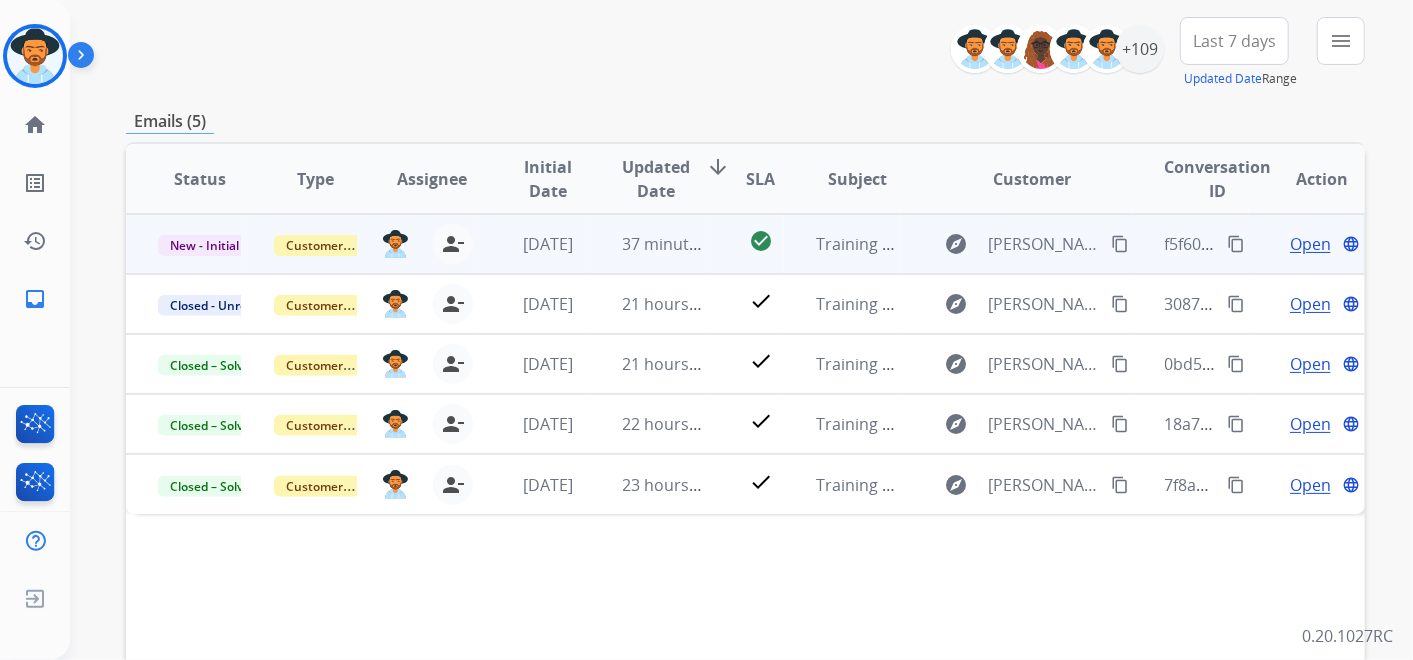 click on "Open" at bounding box center (1310, 244) 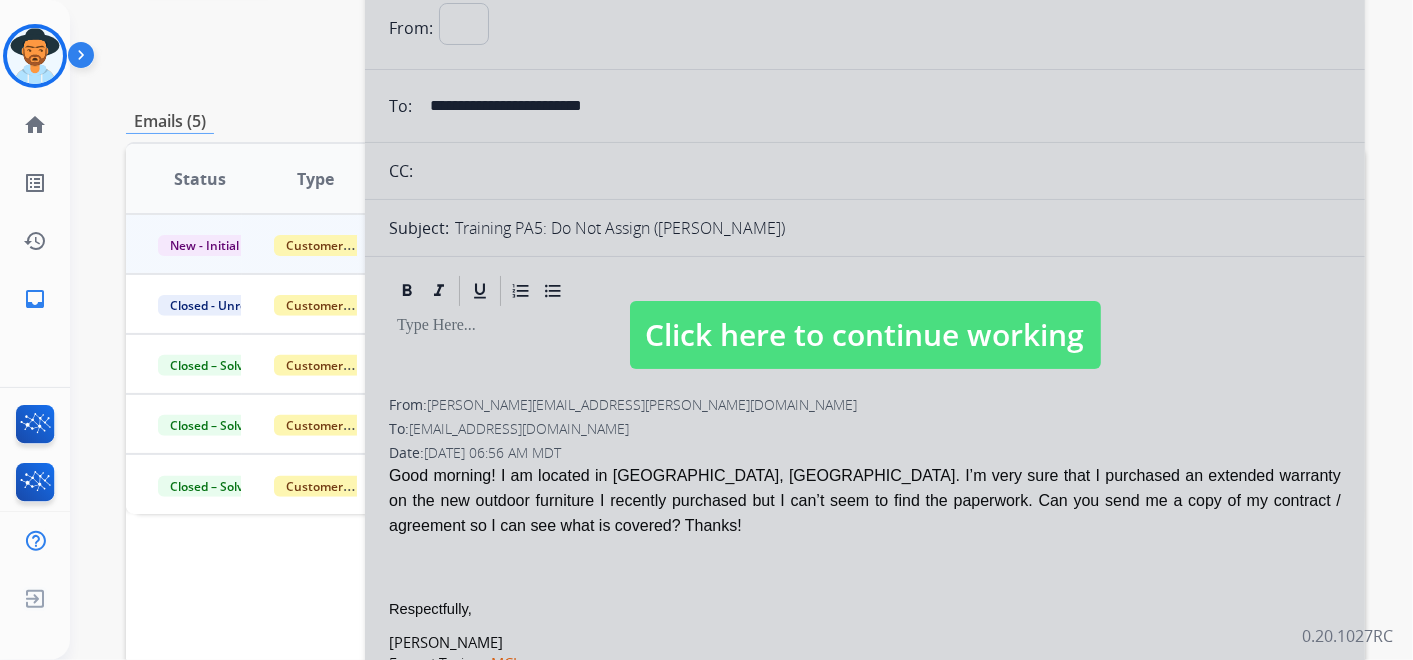 select on "**********" 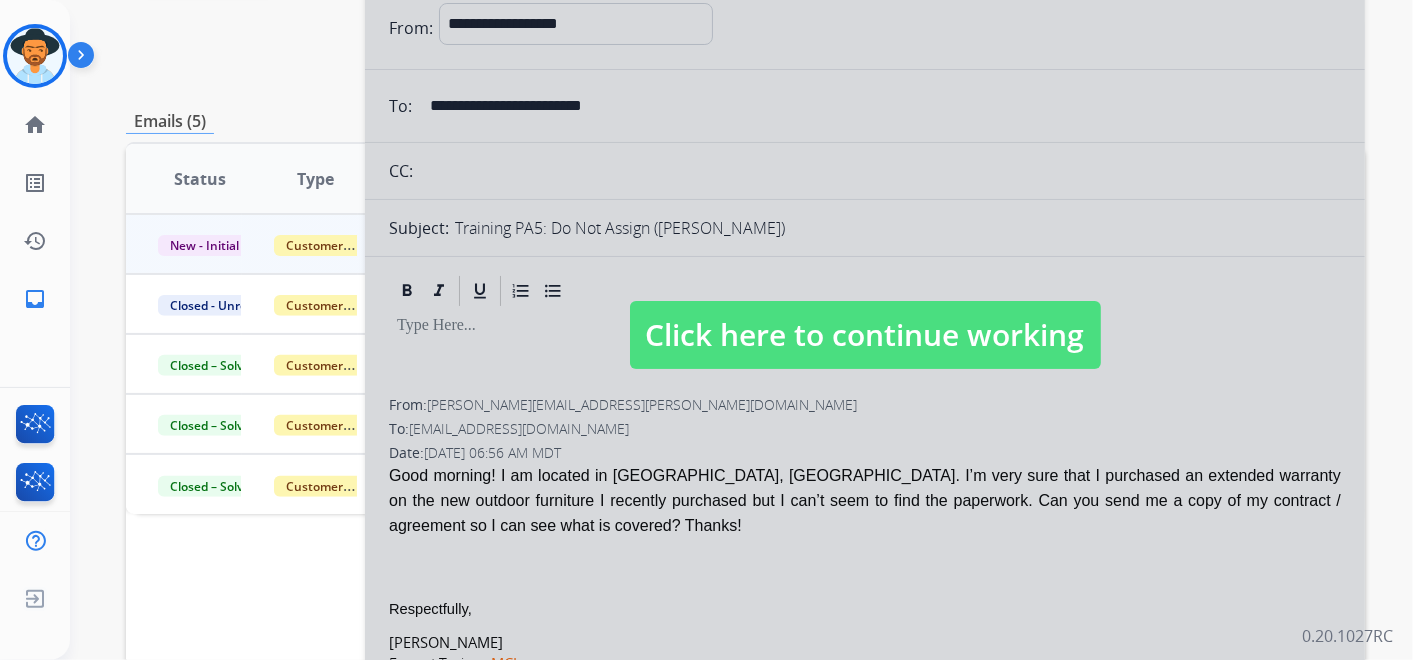 click on "Click here to continue working" at bounding box center [865, 335] 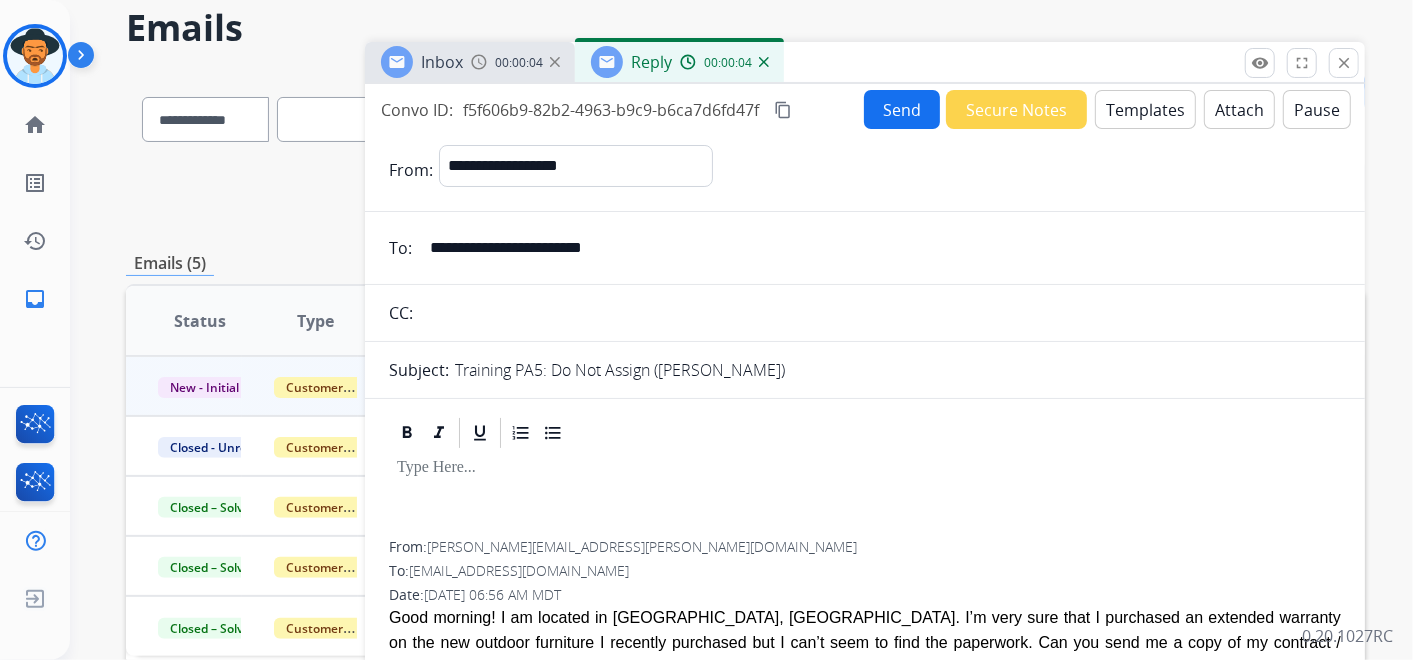 scroll, scrollTop: 0, scrollLeft: 0, axis: both 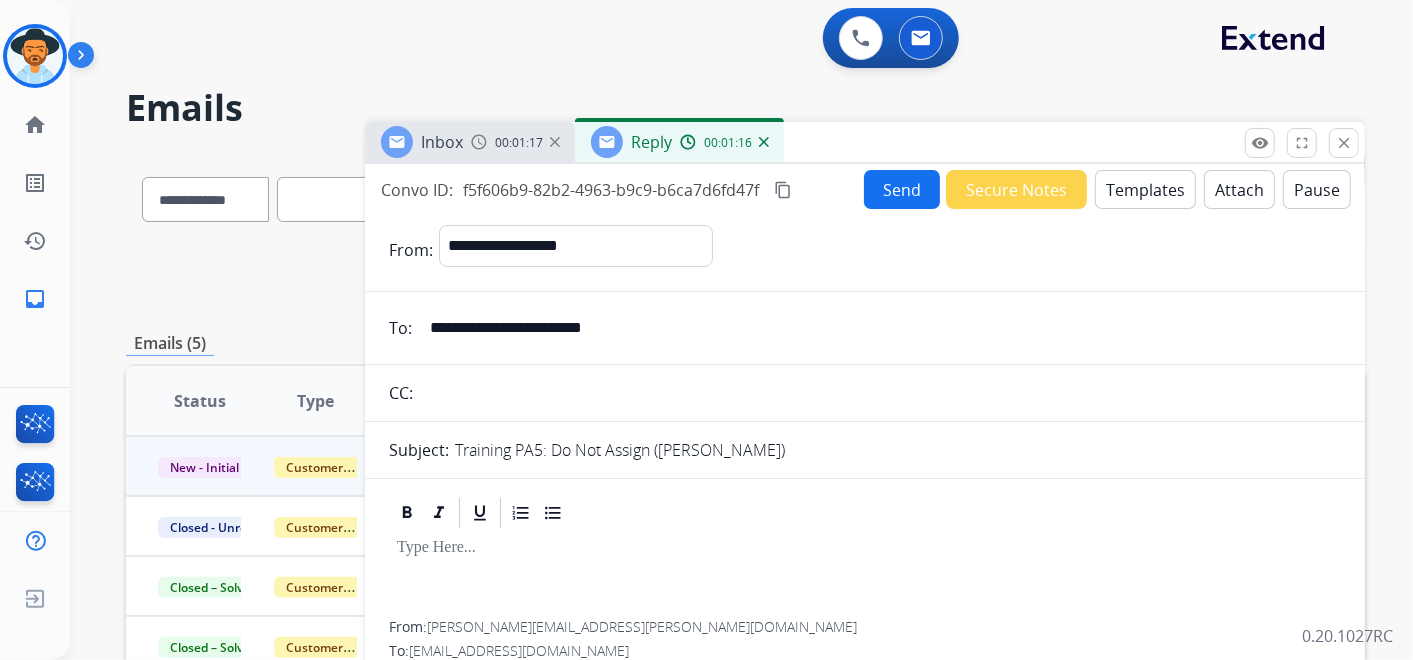 click on "Templates" at bounding box center [1145, 189] 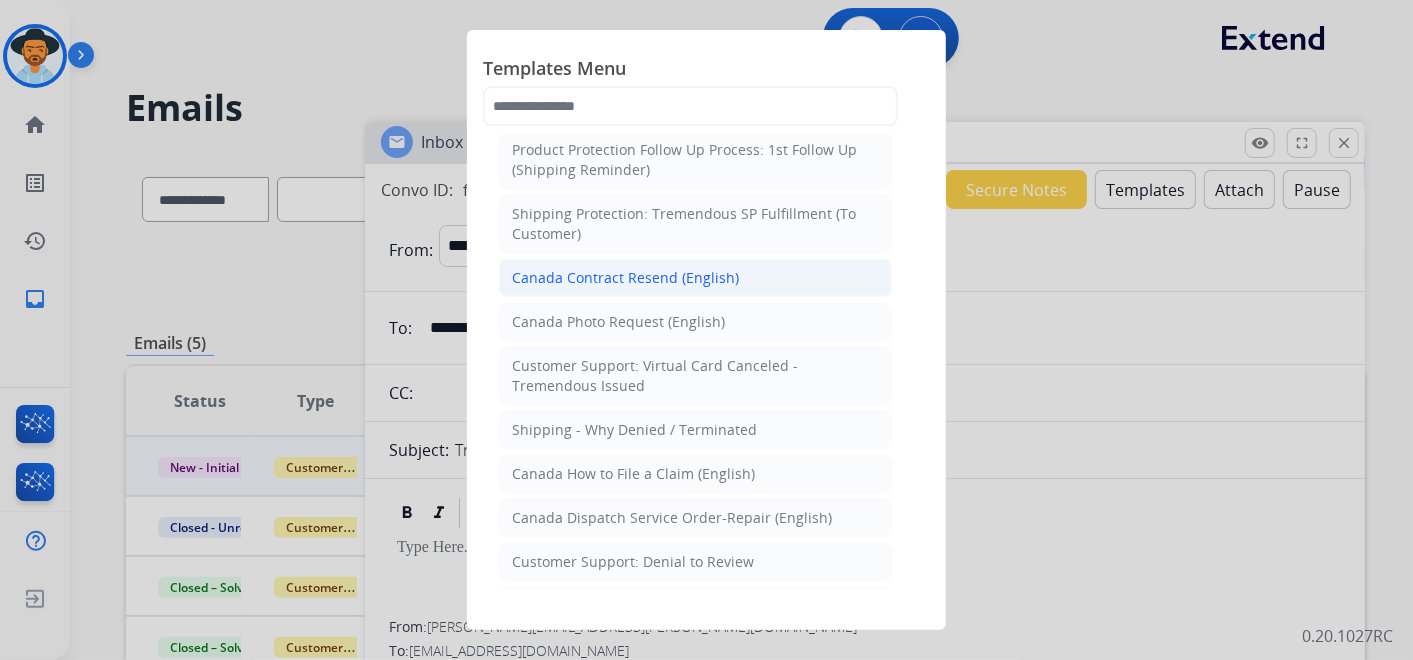 scroll, scrollTop: 1111, scrollLeft: 0, axis: vertical 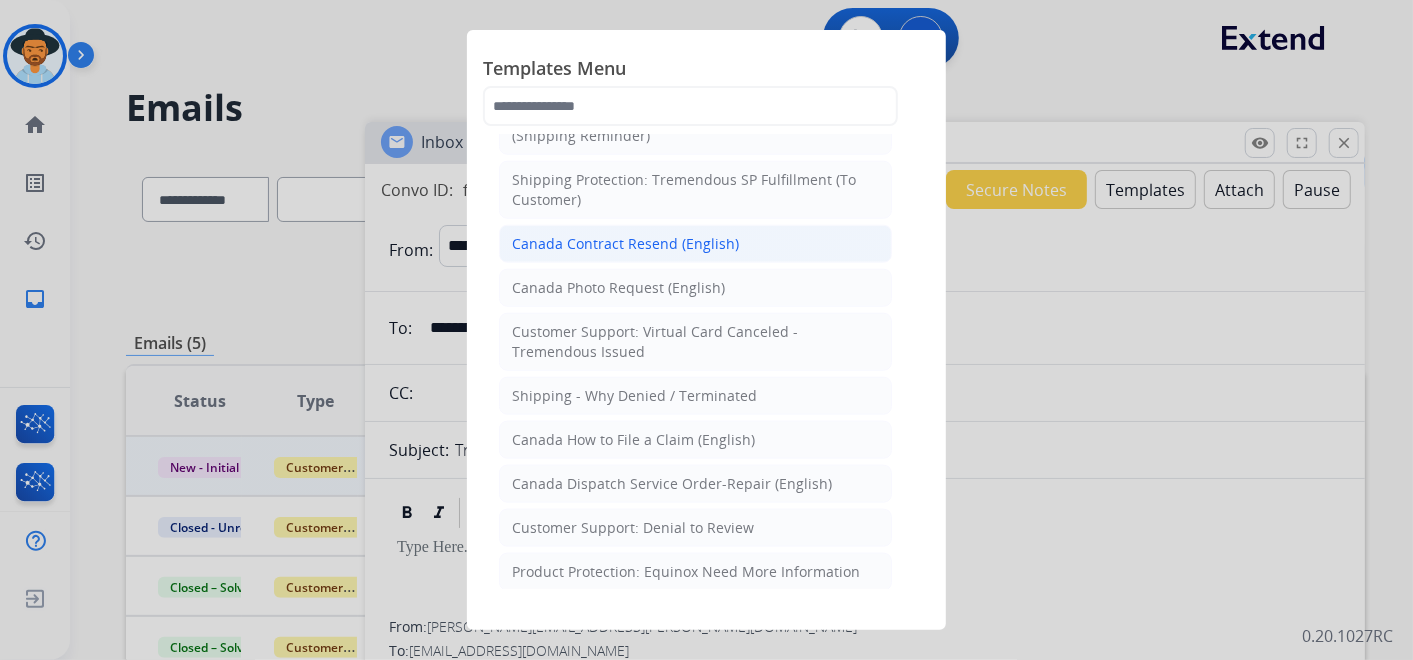 click on "Canada Contract Resend (English)" 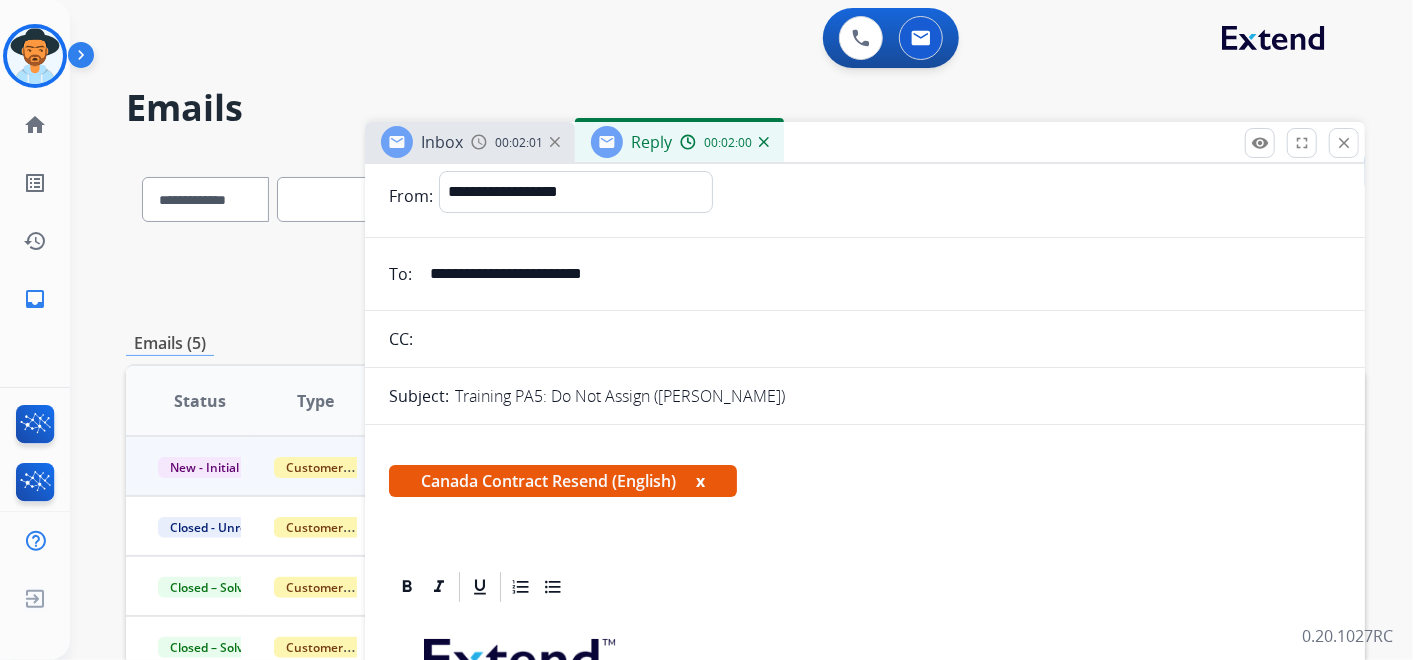 scroll, scrollTop: 222, scrollLeft: 0, axis: vertical 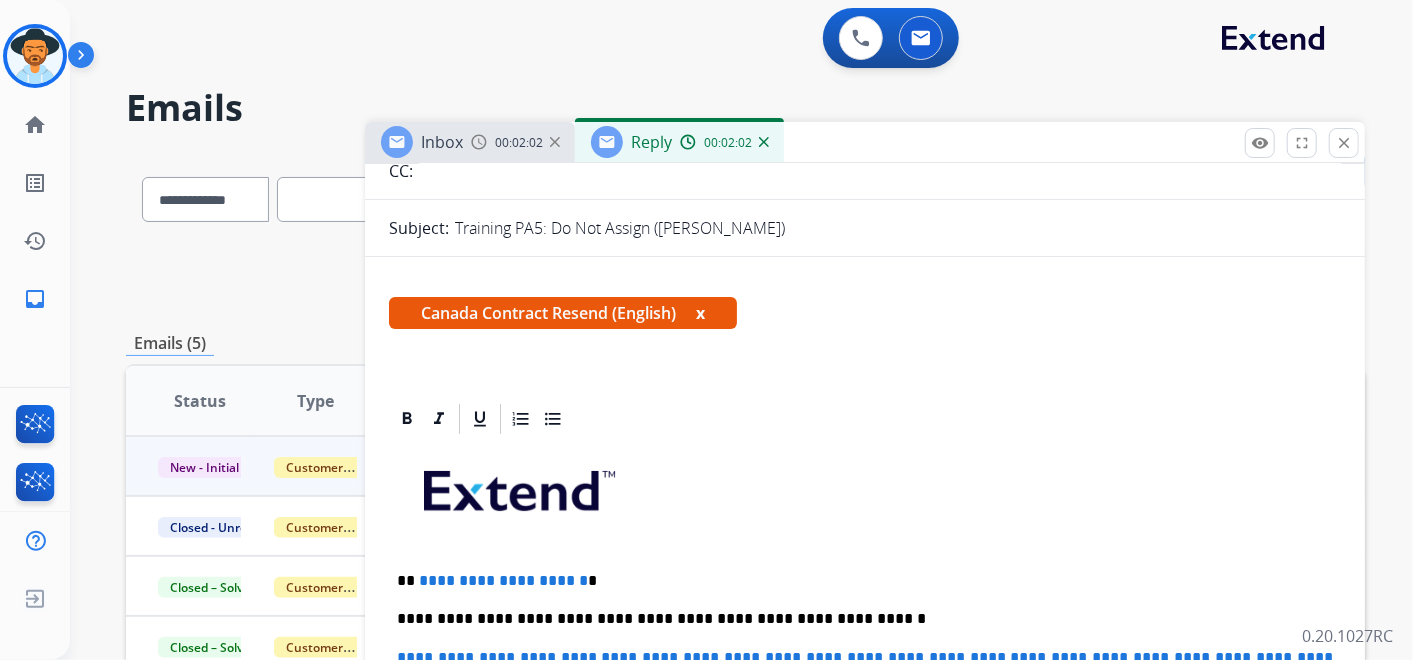 click on "x" at bounding box center (700, 313) 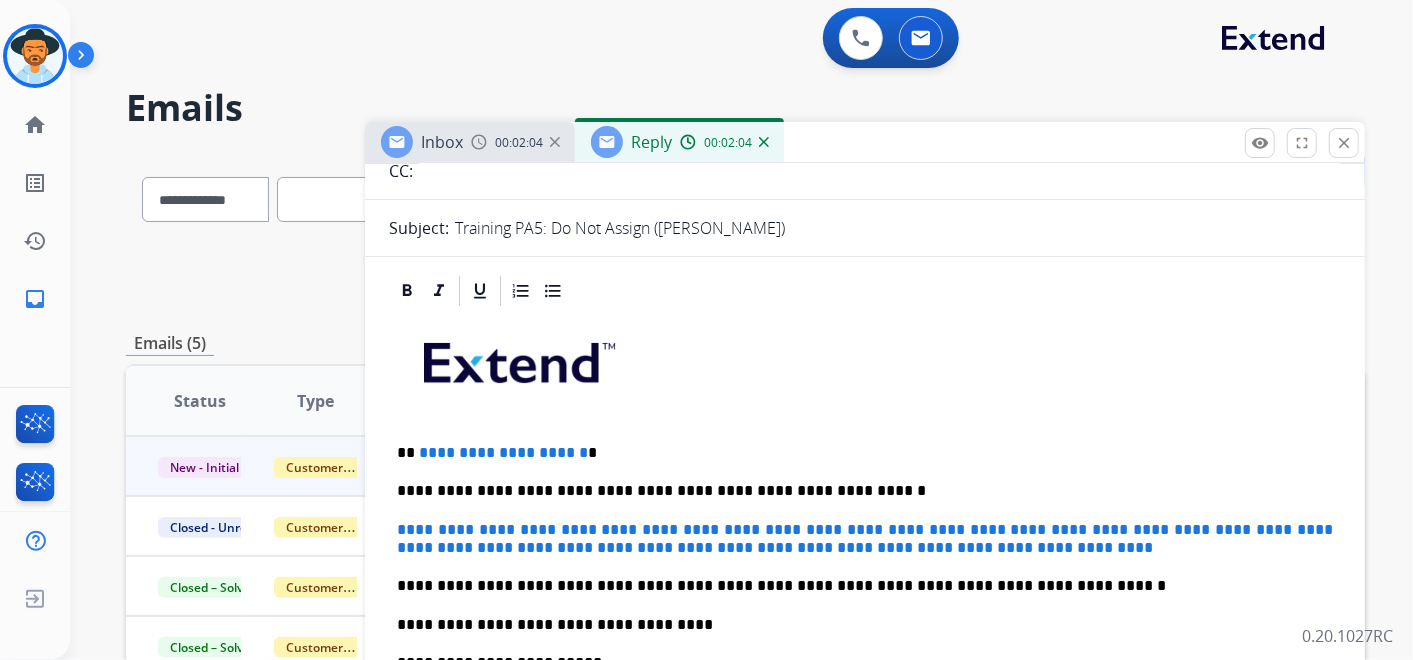 click at bounding box center [517, 358] 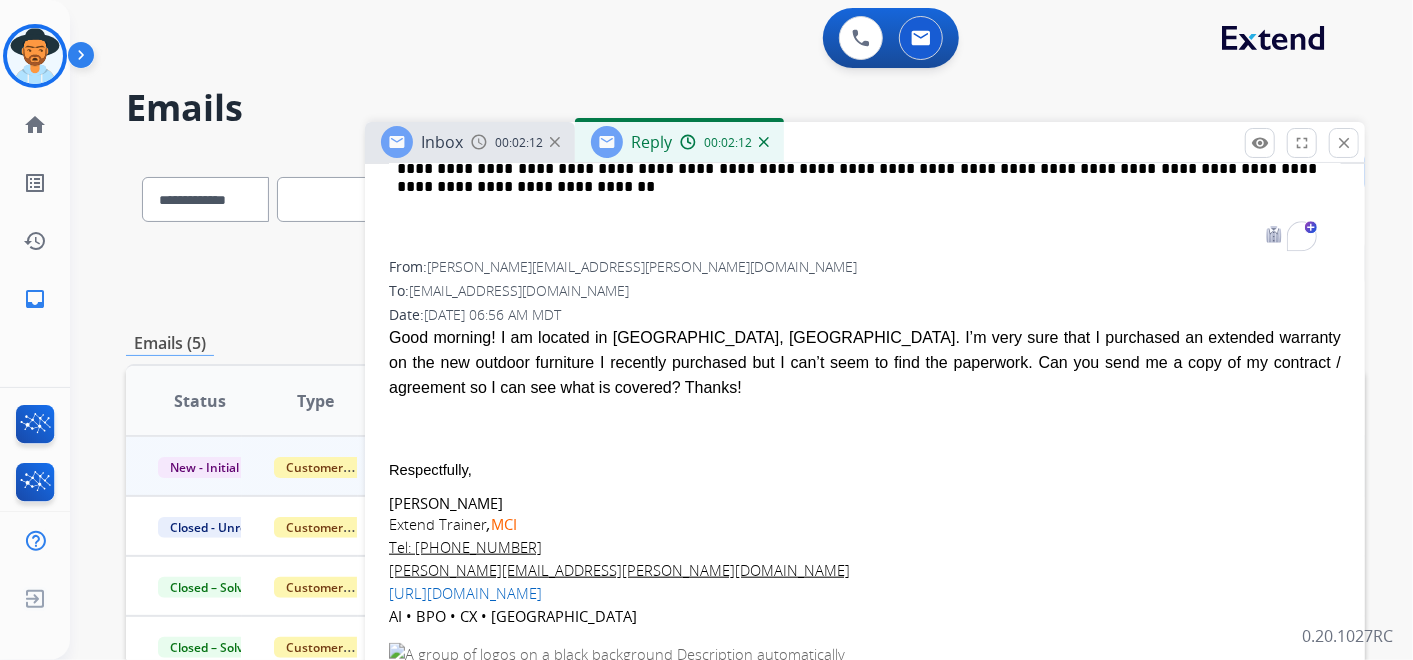 scroll, scrollTop: 1000, scrollLeft: 0, axis: vertical 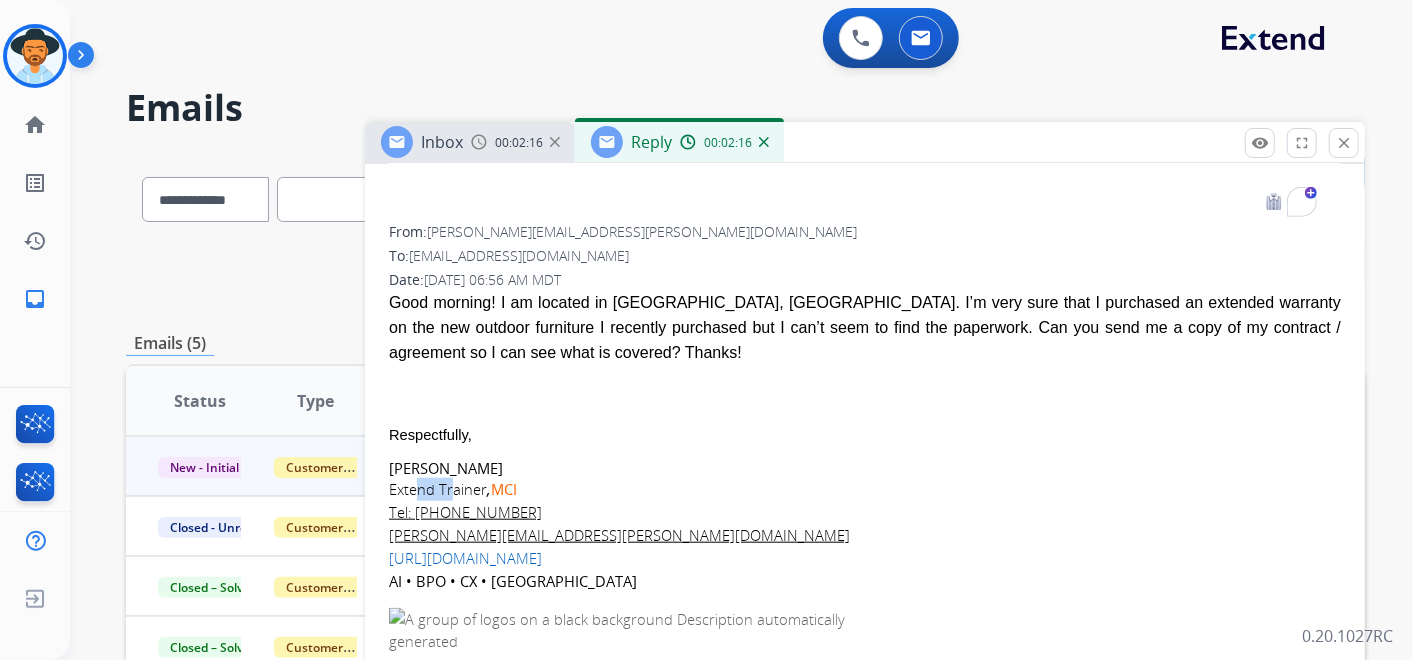 drag, startPoint x: 450, startPoint y: 450, endPoint x: 420, endPoint y: 454, distance: 30.265491 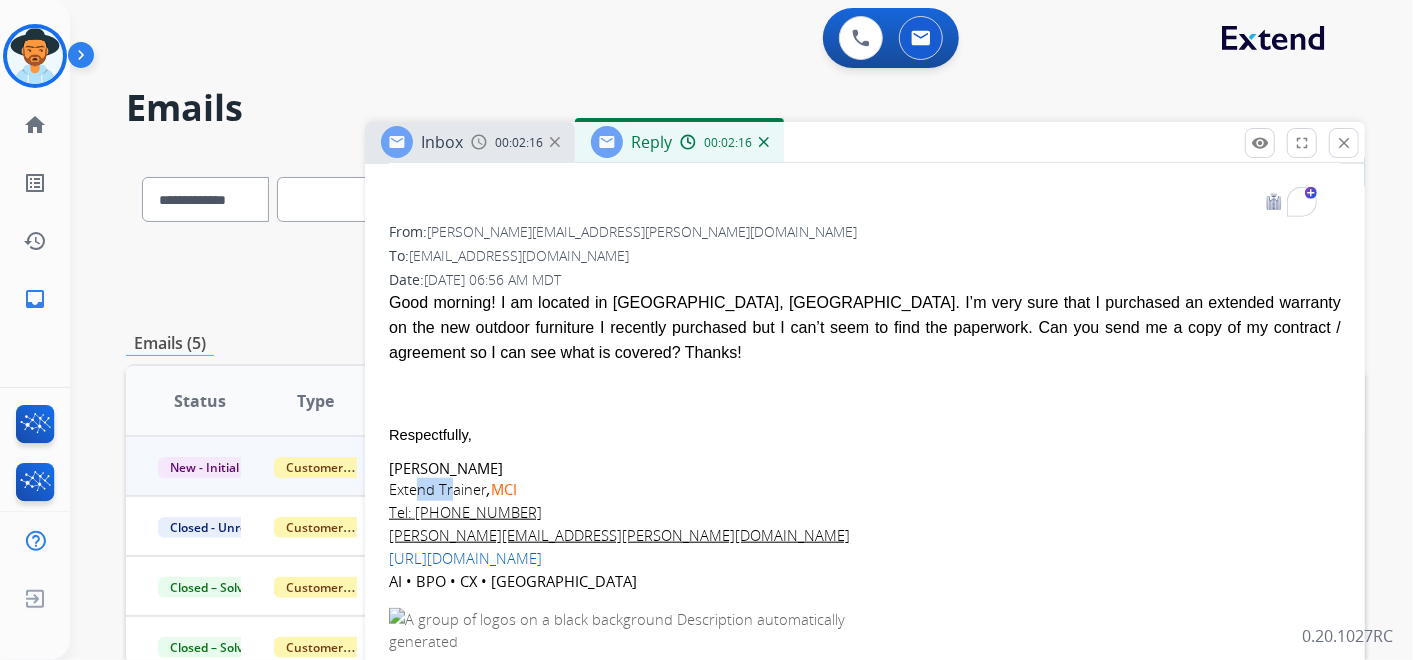 click on "Extend Trainer ,   MCI" at bounding box center (865, 489) 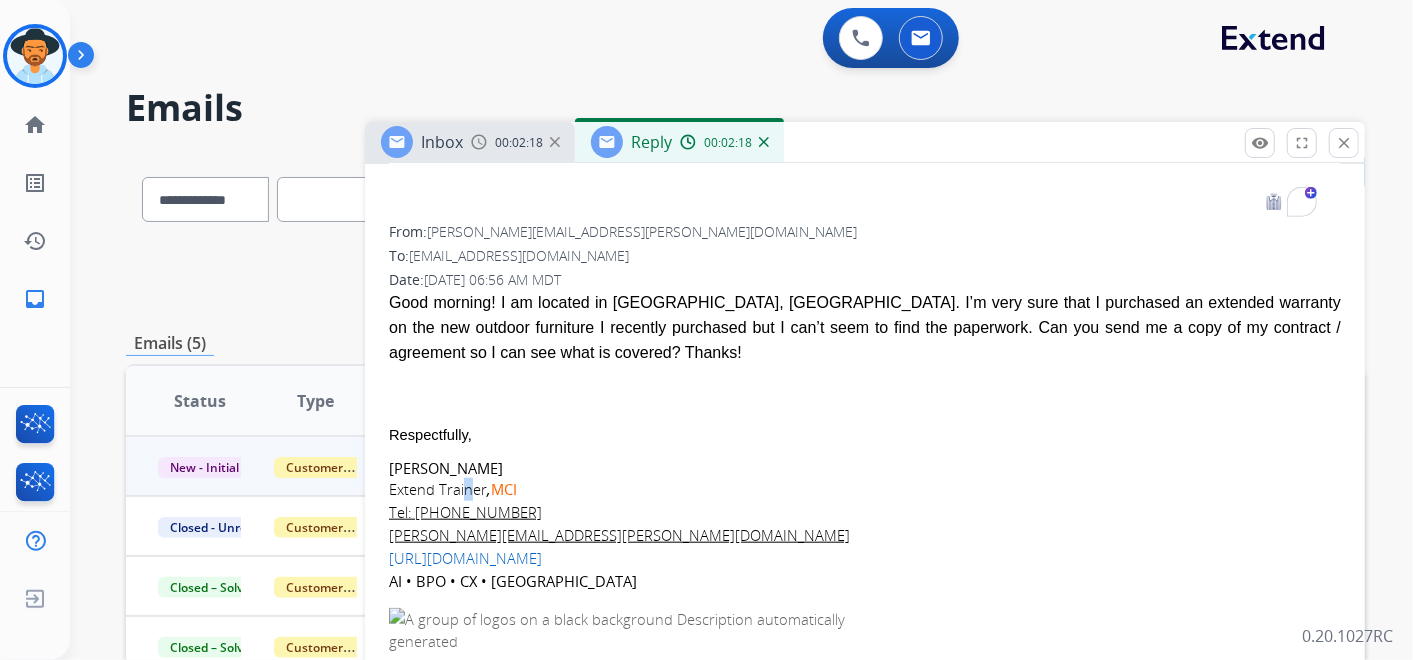drag, startPoint x: 420, startPoint y: 454, endPoint x: 468, endPoint y: 472, distance: 51.264023 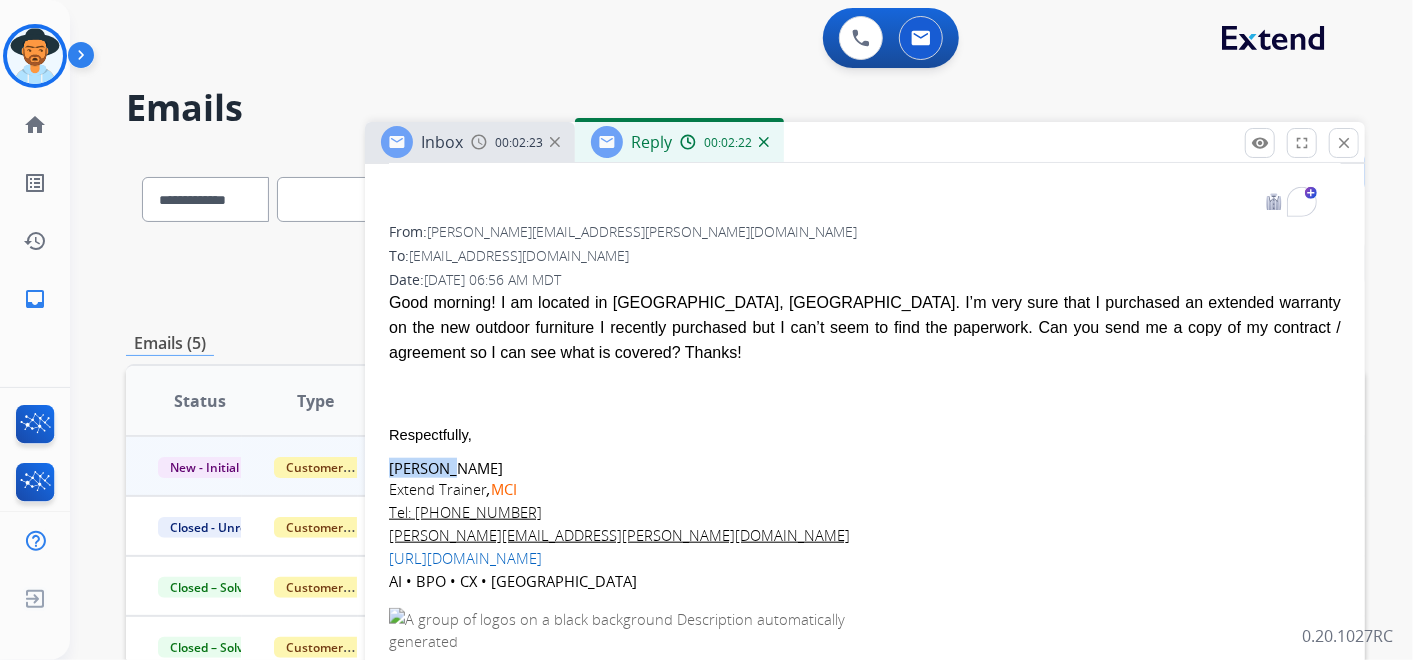 drag, startPoint x: 468, startPoint y: 472, endPoint x: 388, endPoint y: 445, distance: 84.4334 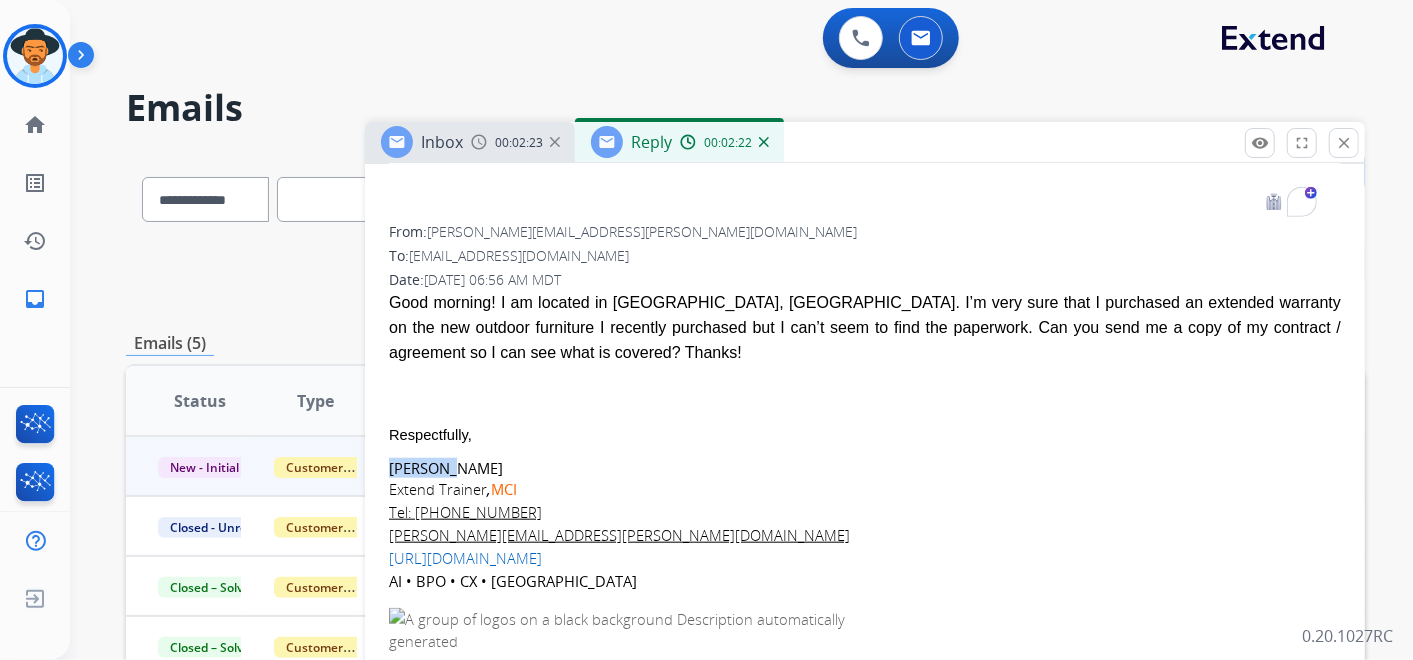 click on "**********" at bounding box center (865, 222) 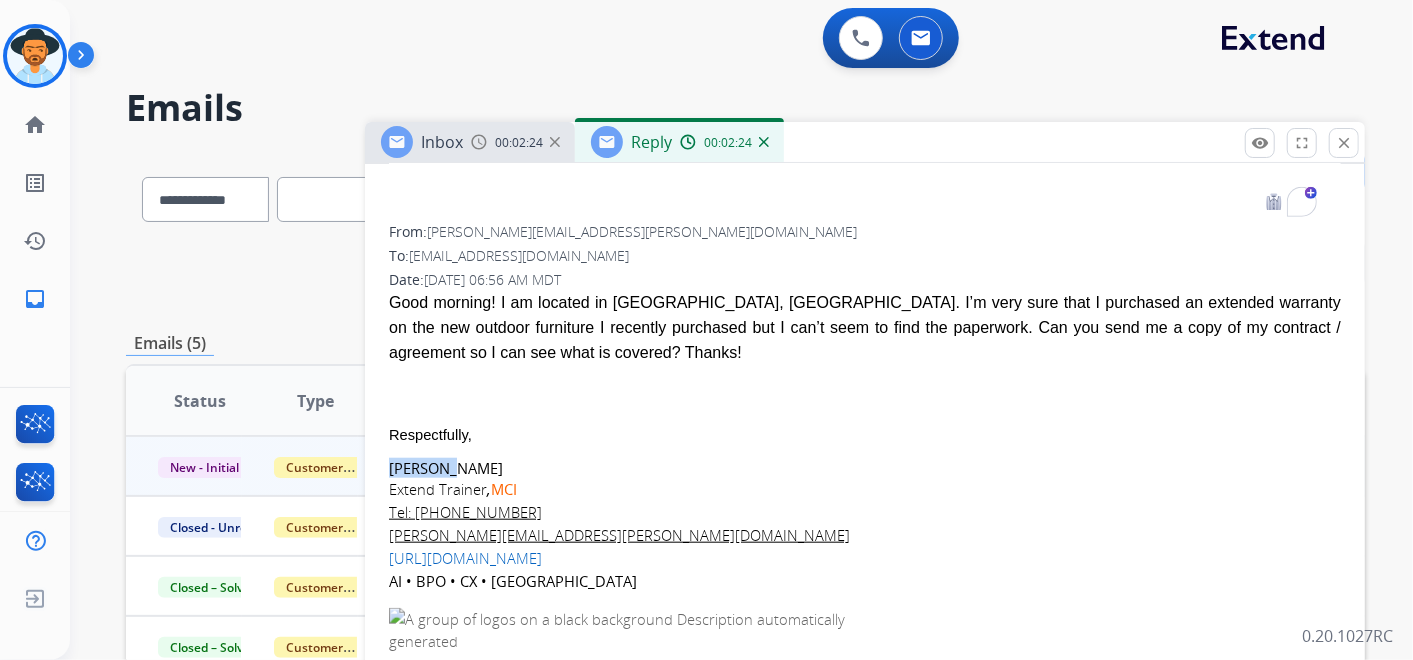 copy on "[PERSON_NAME]" 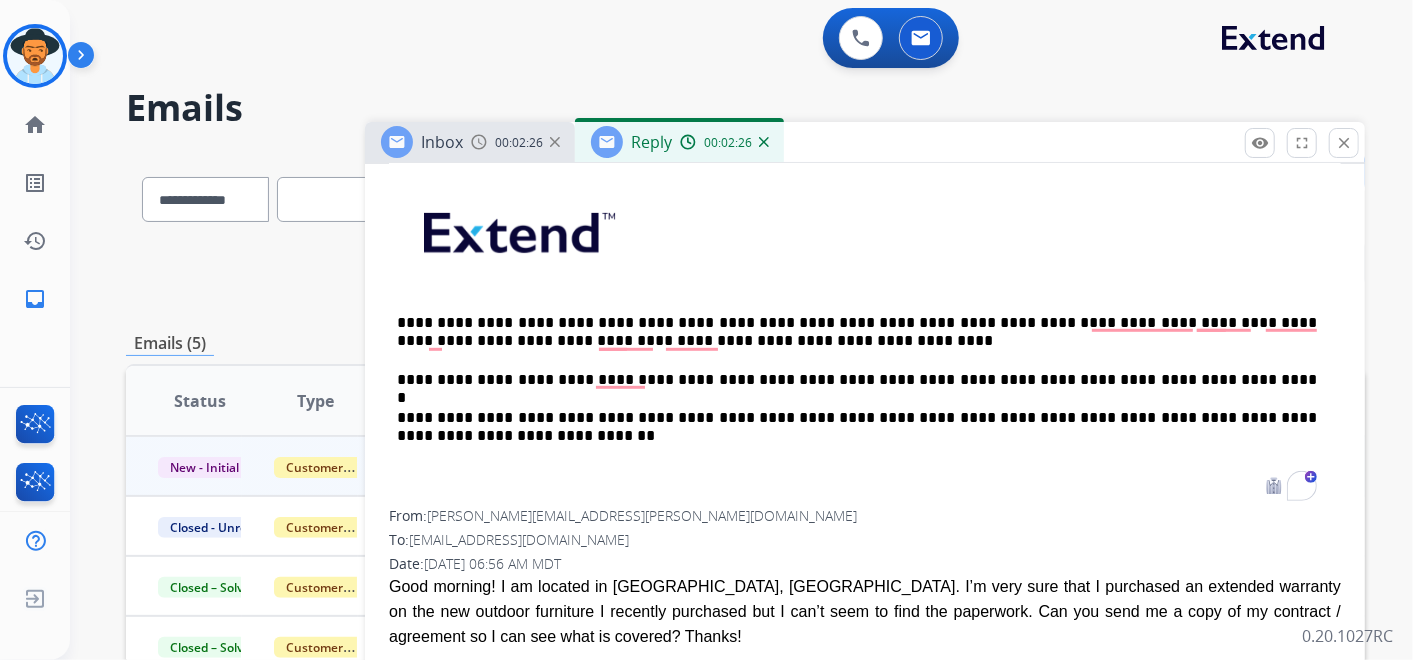 scroll, scrollTop: 555, scrollLeft: 0, axis: vertical 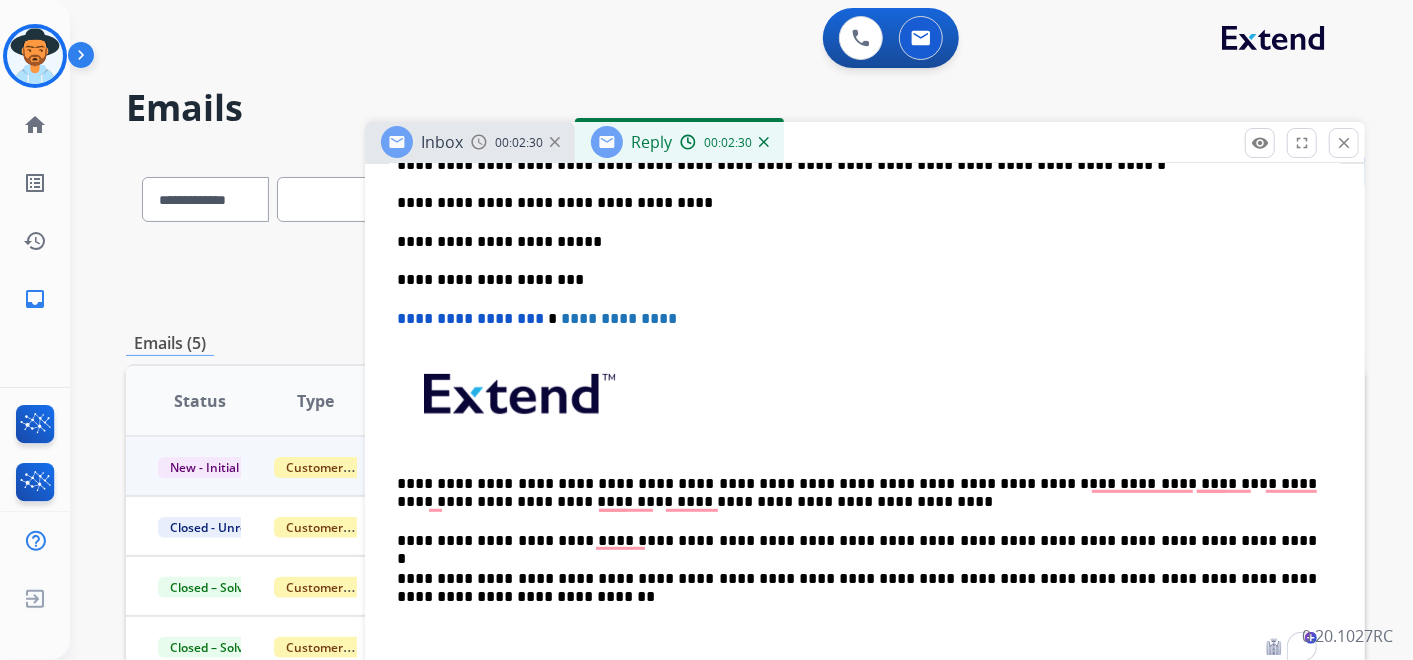 click at bounding box center [517, 389] 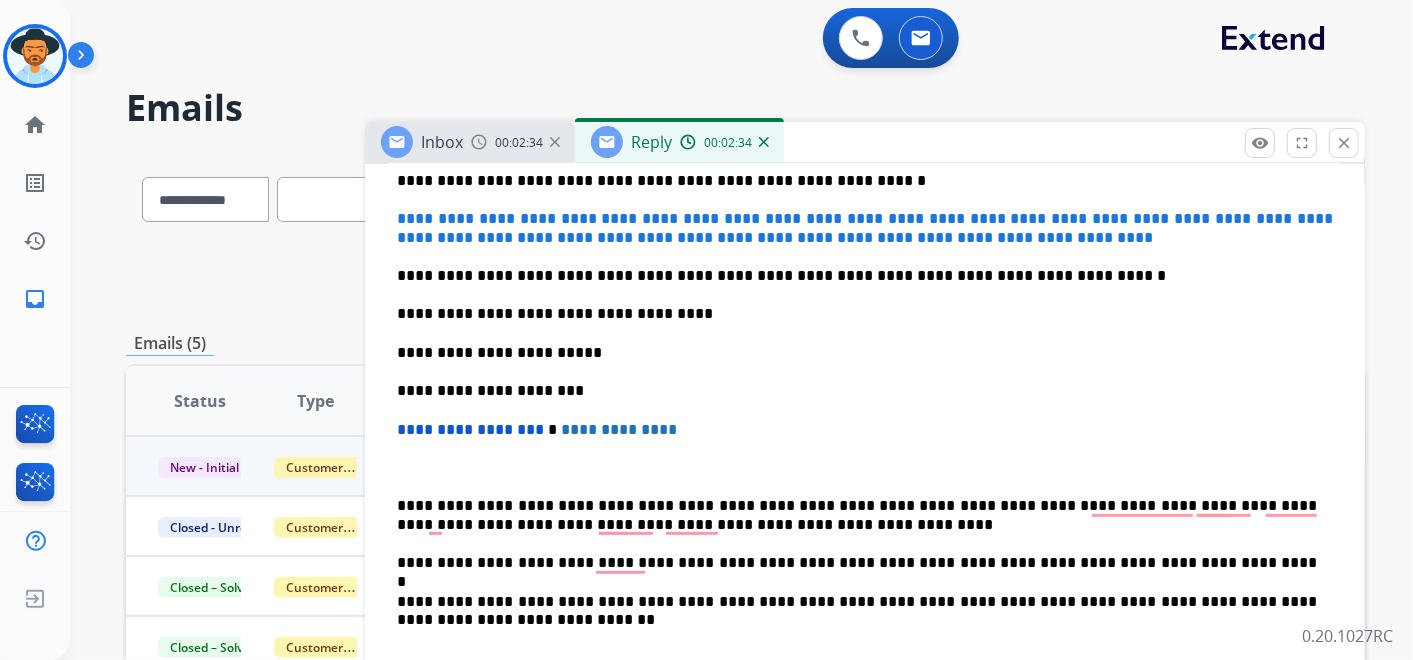 scroll, scrollTop: 222, scrollLeft: 0, axis: vertical 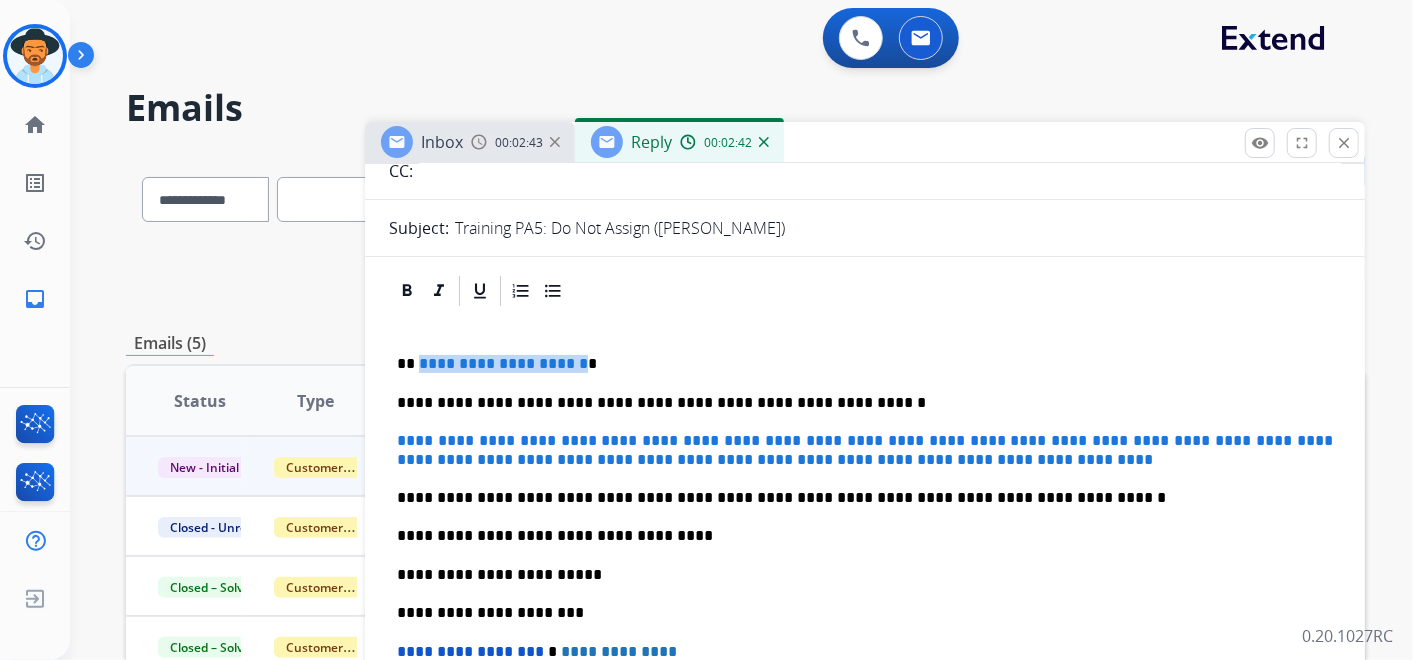 drag, startPoint x: 613, startPoint y: 364, endPoint x: 417, endPoint y: 360, distance: 196.04082 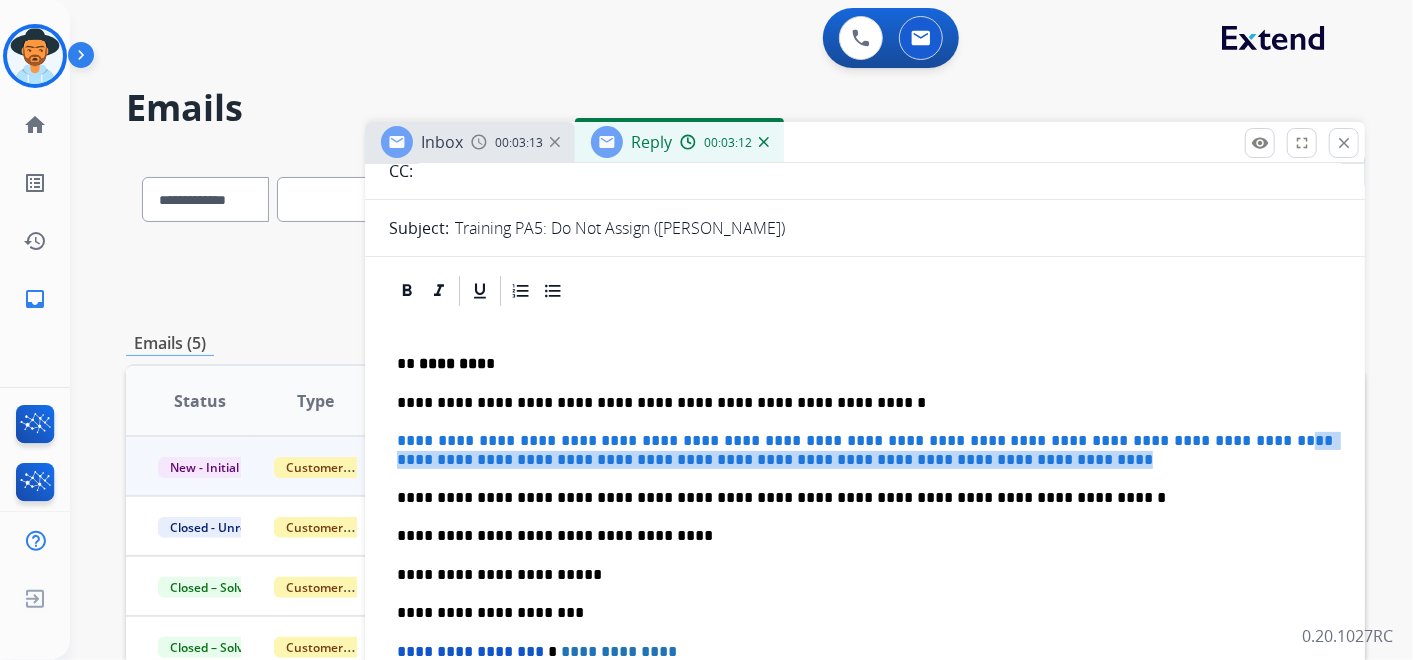 drag, startPoint x: 1149, startPoint y: 437, endPoint x: 1205, endPoint y: 450, distance: 57.48913 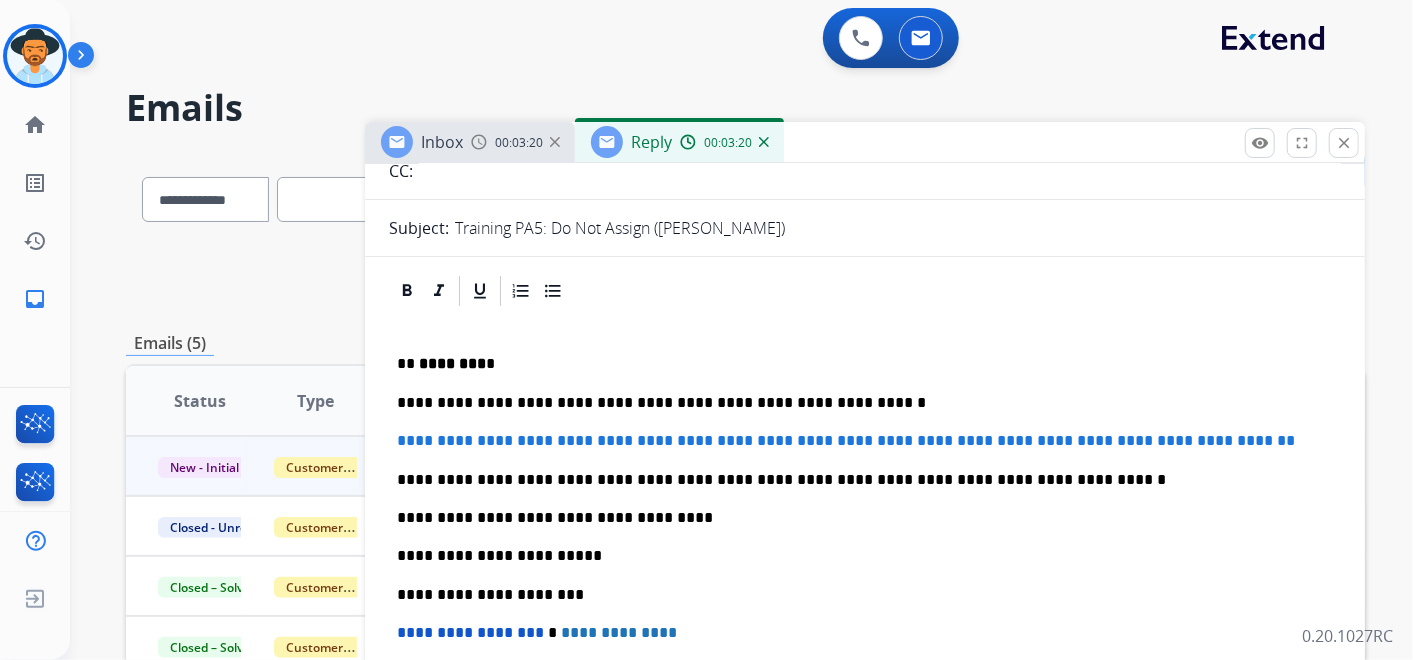 click on "**********" at bounding box center (846, 440) 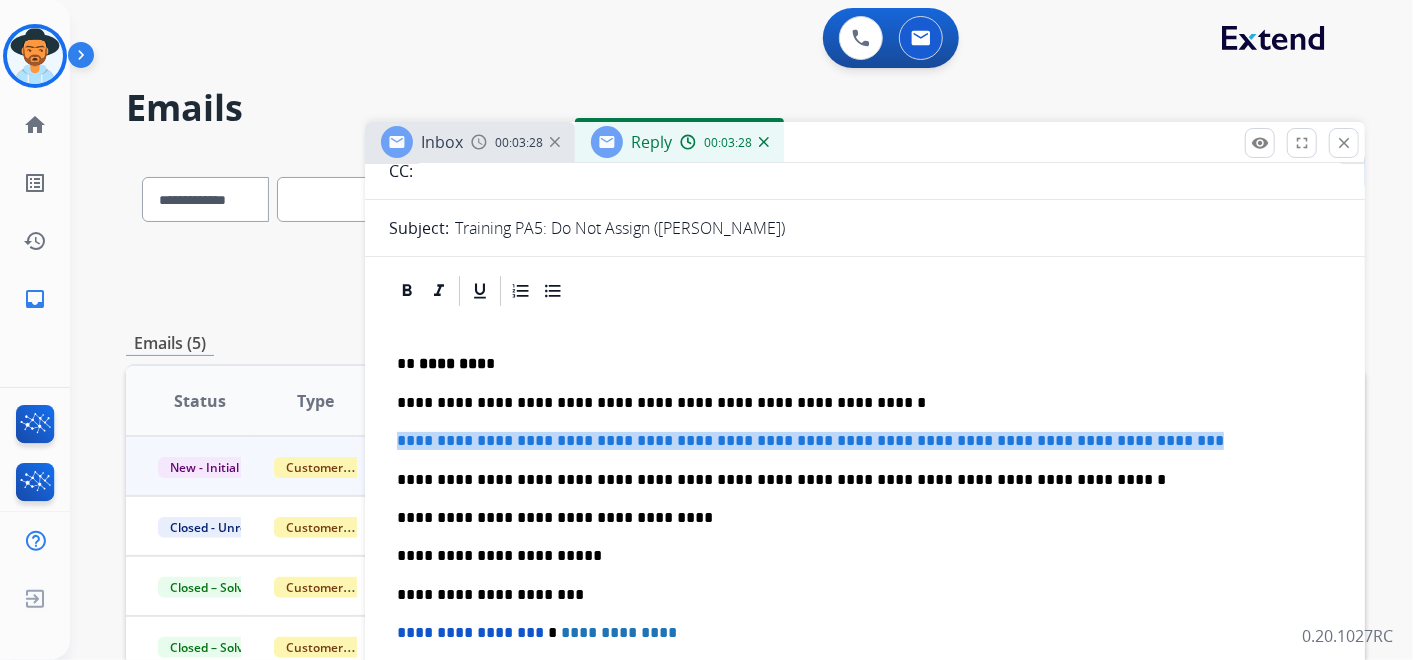 drag, startPoint x: 1059, startPoint y: 439, endPoint x: 394, endPoint y: 435, distance: 665.012 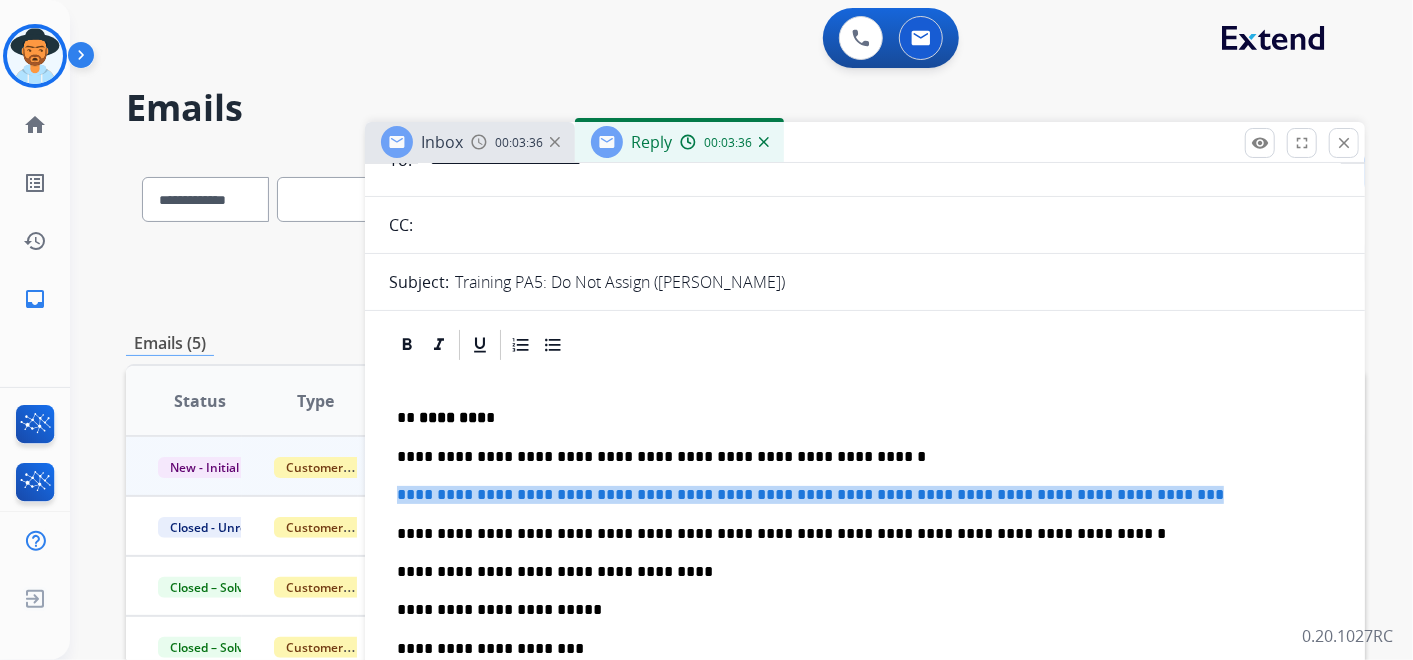 scroll, scrollTop: 222, scrollLeft: 0, axis: vertical 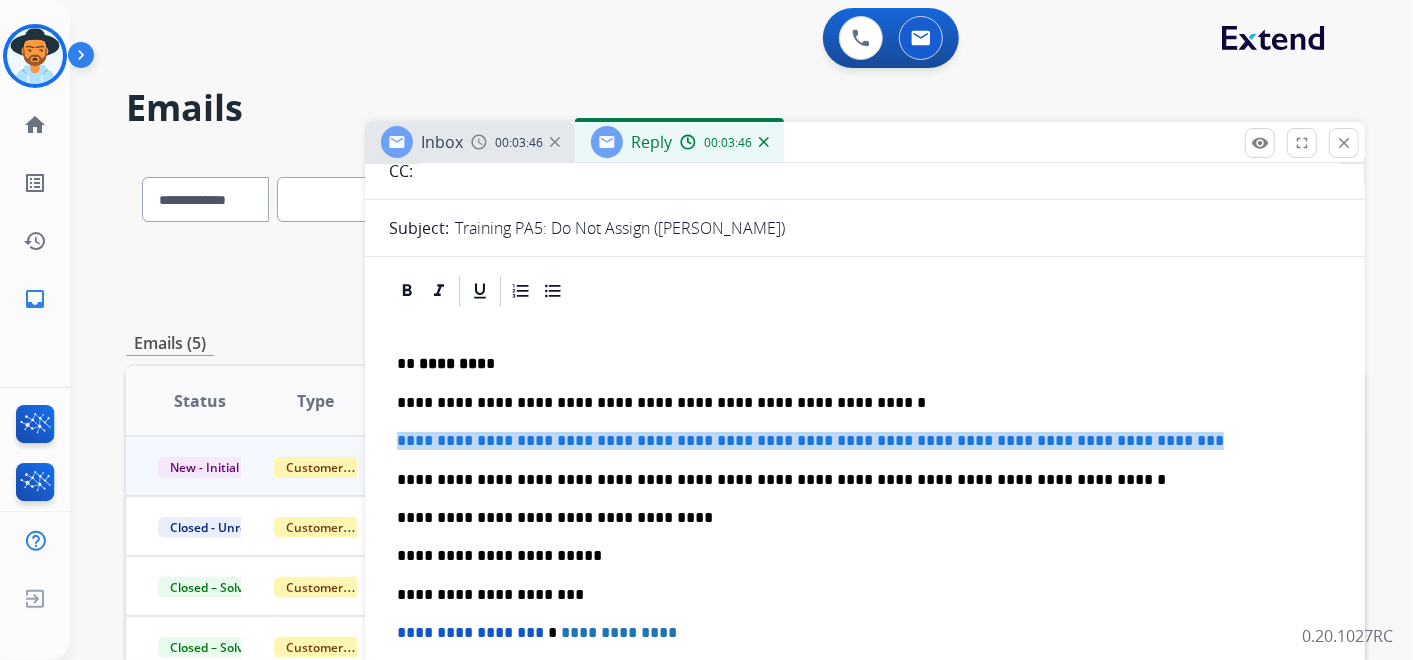 click on "**********" at bounding box center [865, 441] 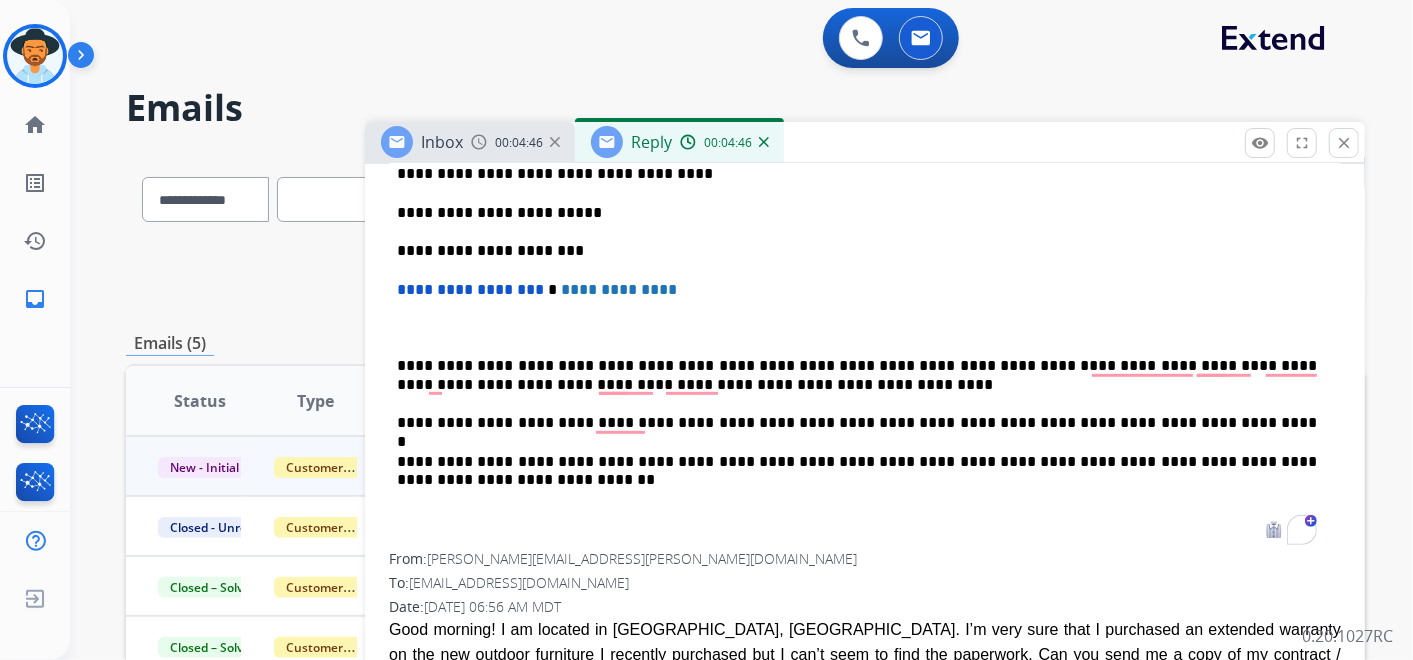 scroll, scrollTop: 666, scrollLeft: 0, axis: vertical 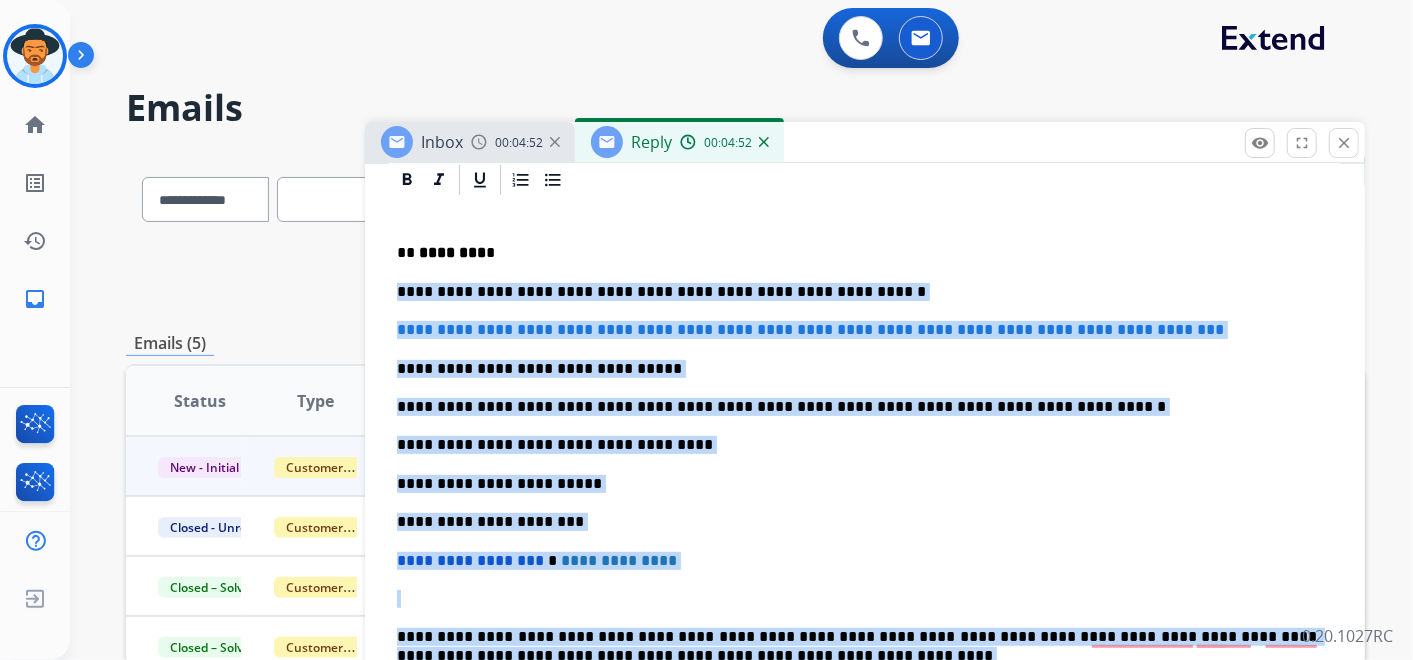 drag, startPoint x: 514, startPoint y: 446, endPoint x: 378, endPoint y: 275, distance: 218.48799 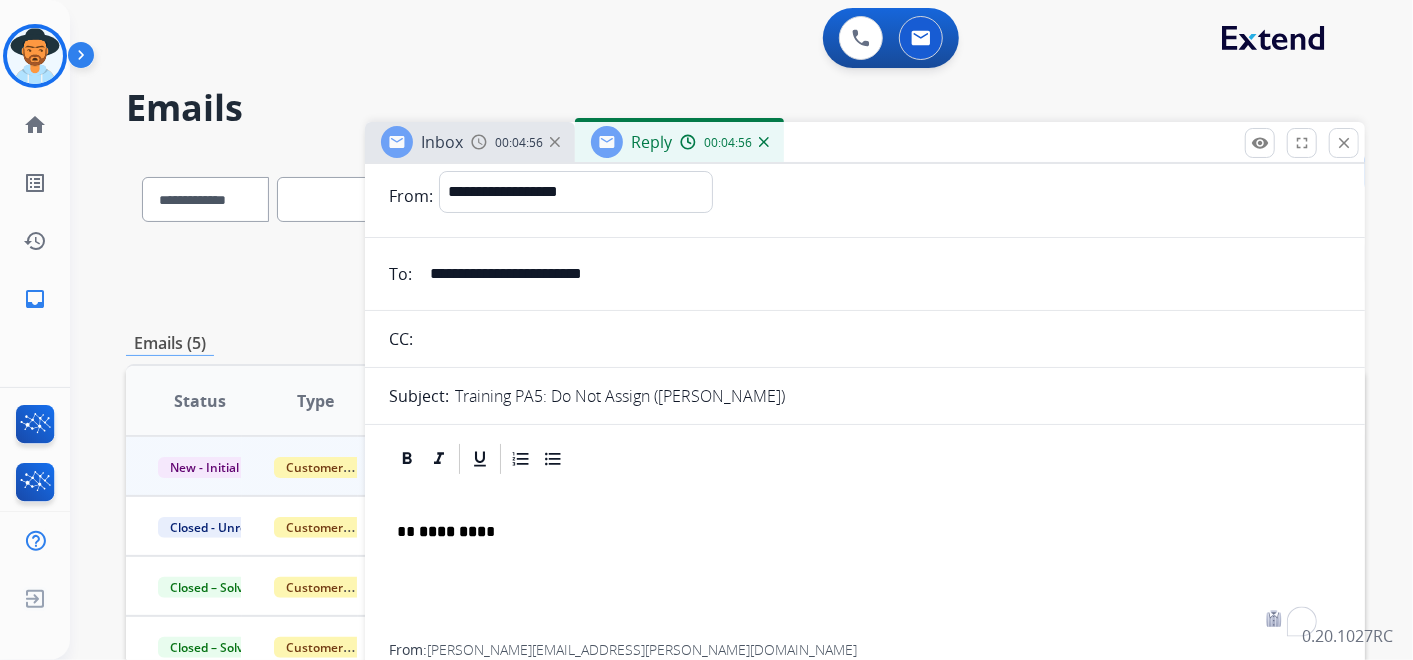 scroll, scrollTop: 0, scrollLeft: 0, axis: both 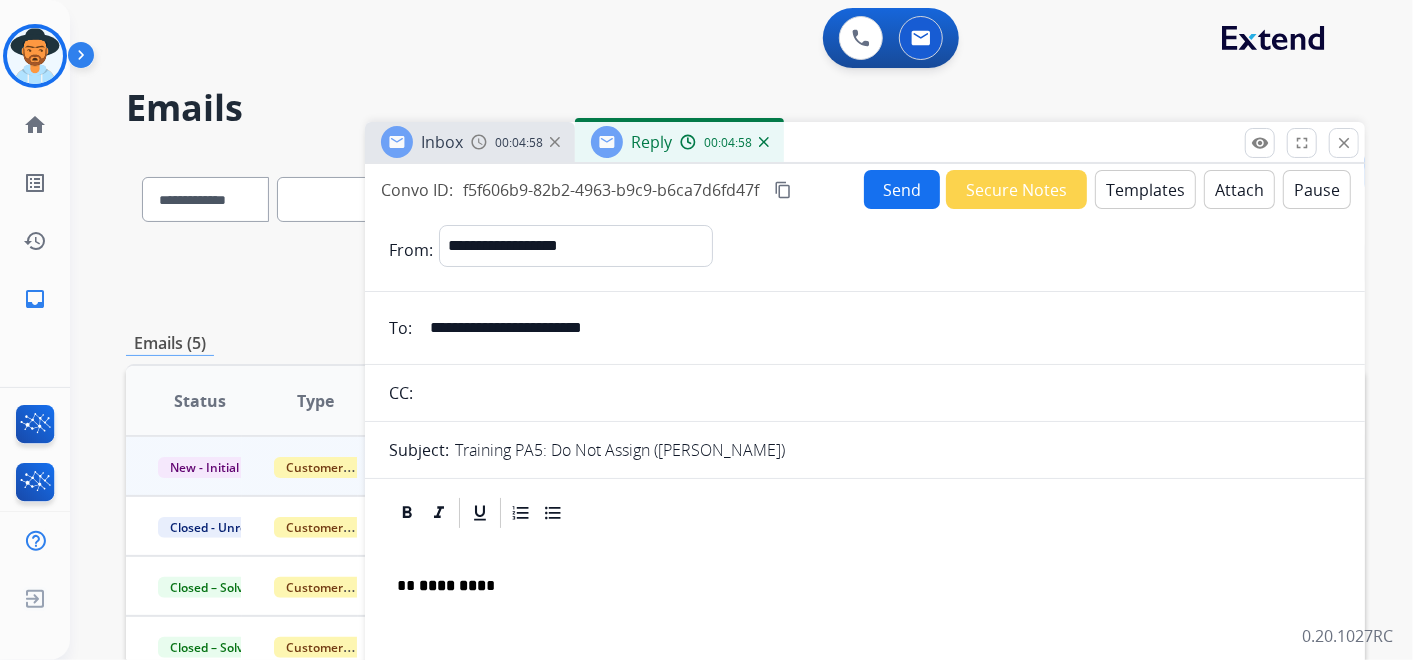 click on "Templates" at bounding box center (1145, 189) 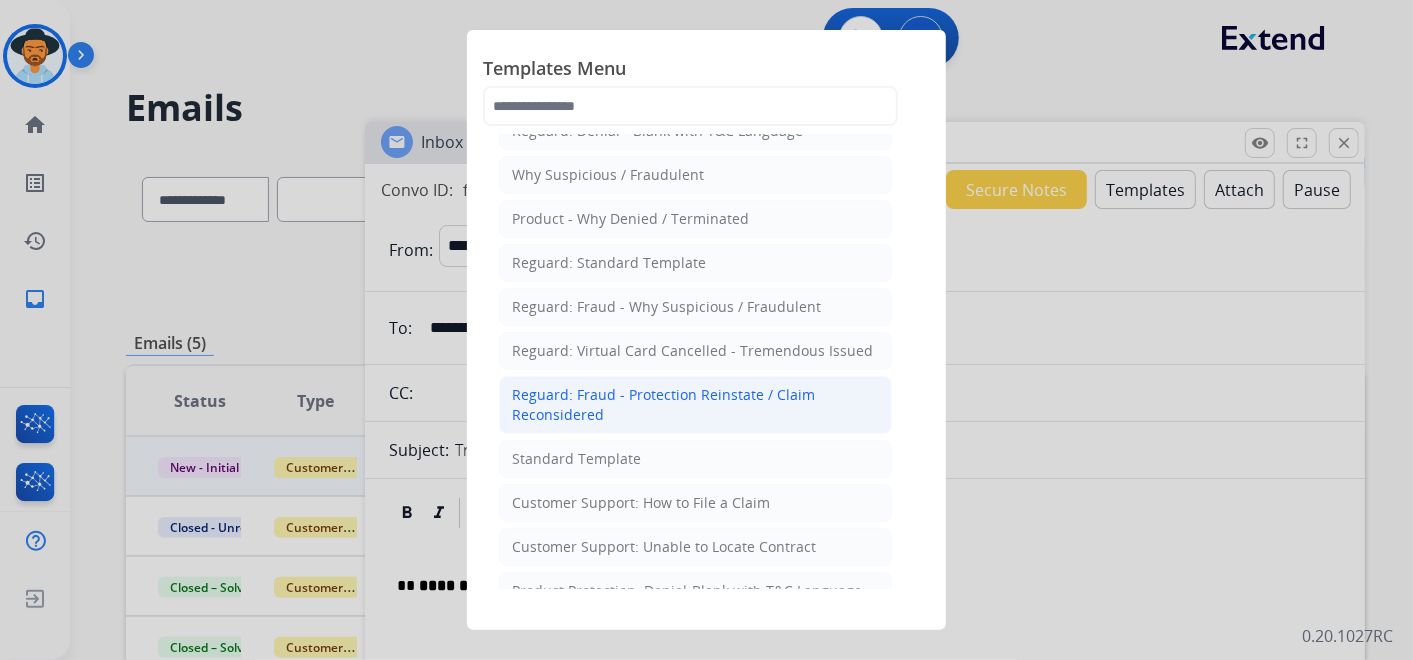 scroll, scrollTop: 0, scrollLeft: 0, axis: both 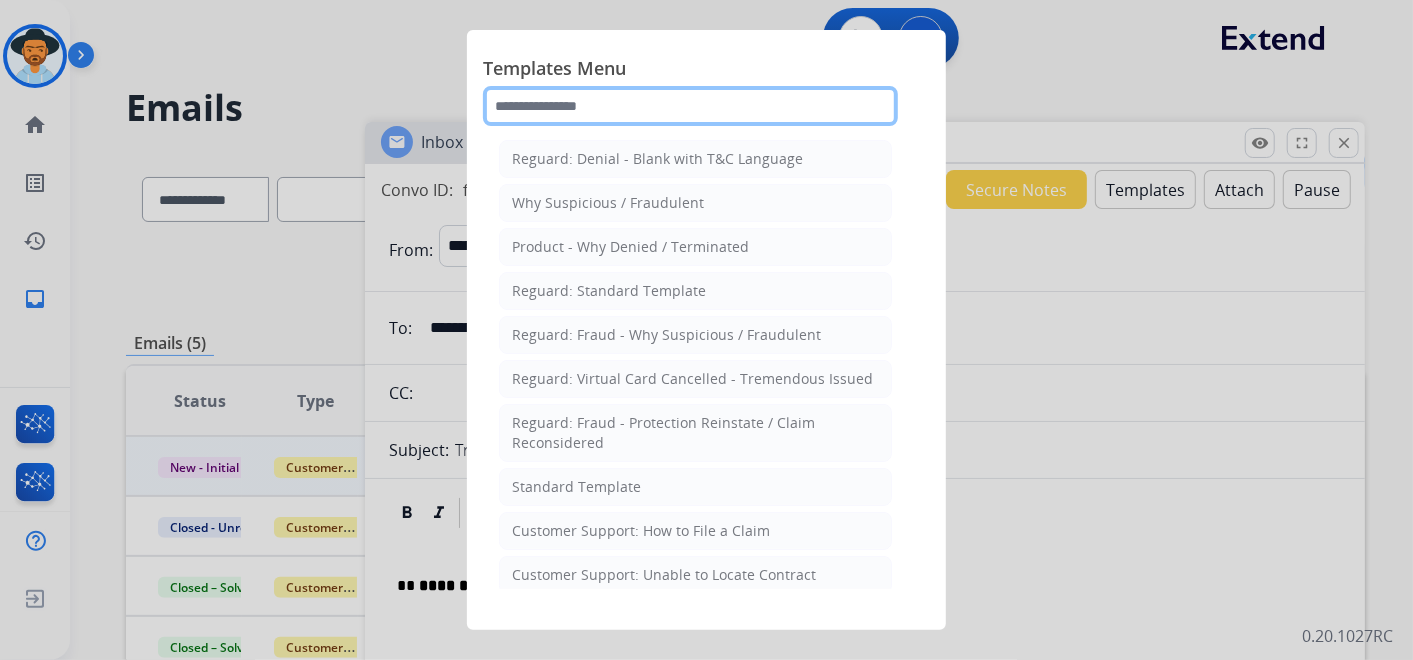 click 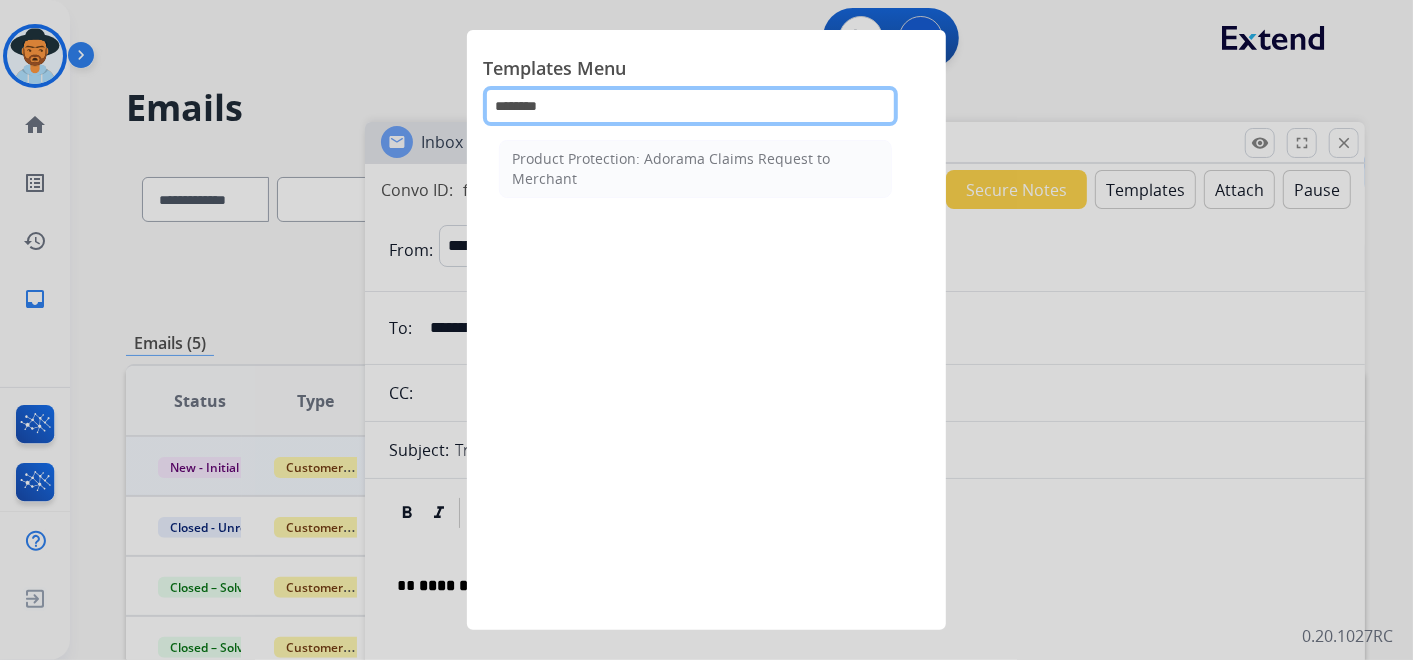 type on "********" 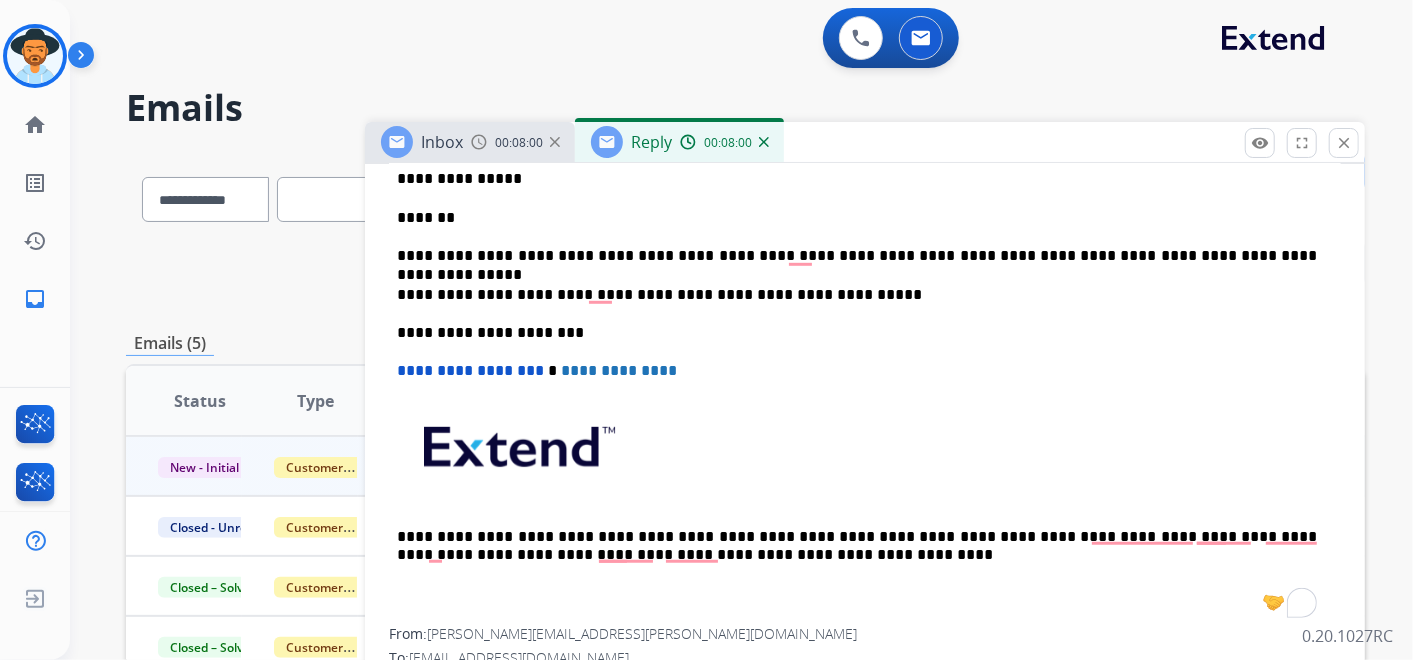 scroll, scrollTop: 1000, scrollLeft: 0, axis: vertical 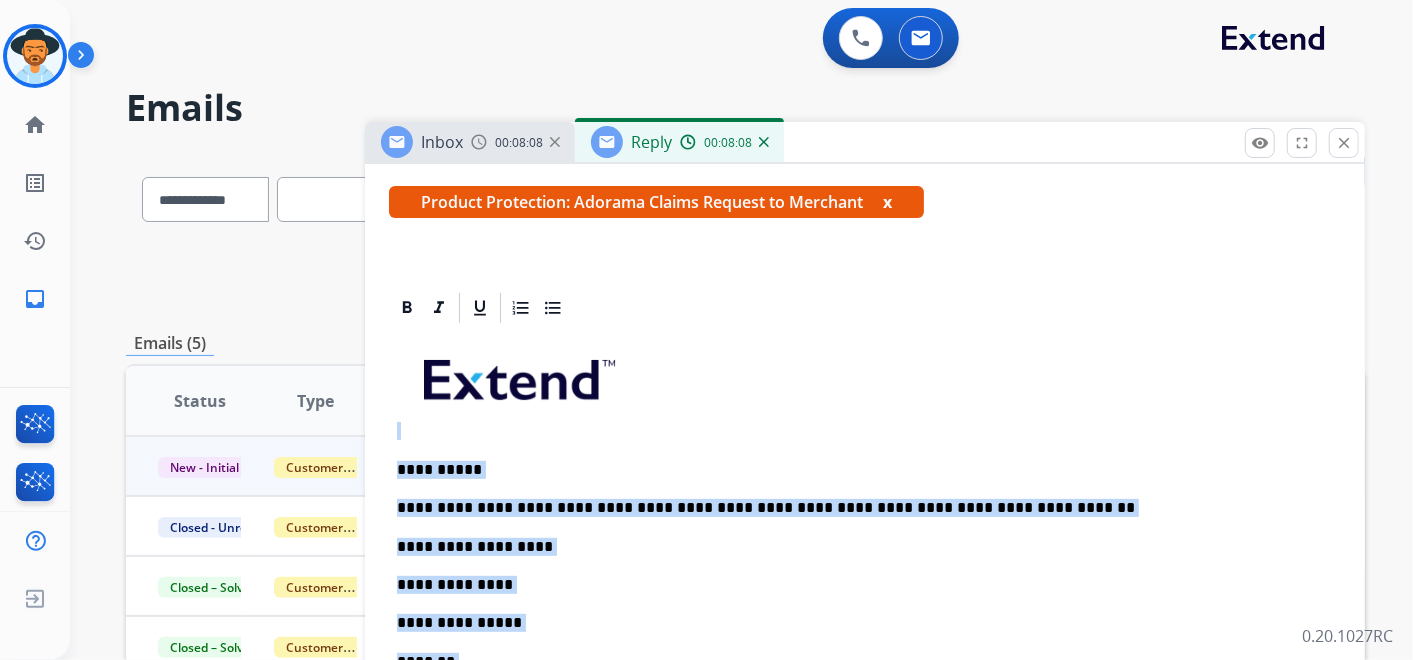 drag, startPoint x: 847, startPoint y: 343, endPoint x: 389, endPoint y: 367, distance: 458.6284 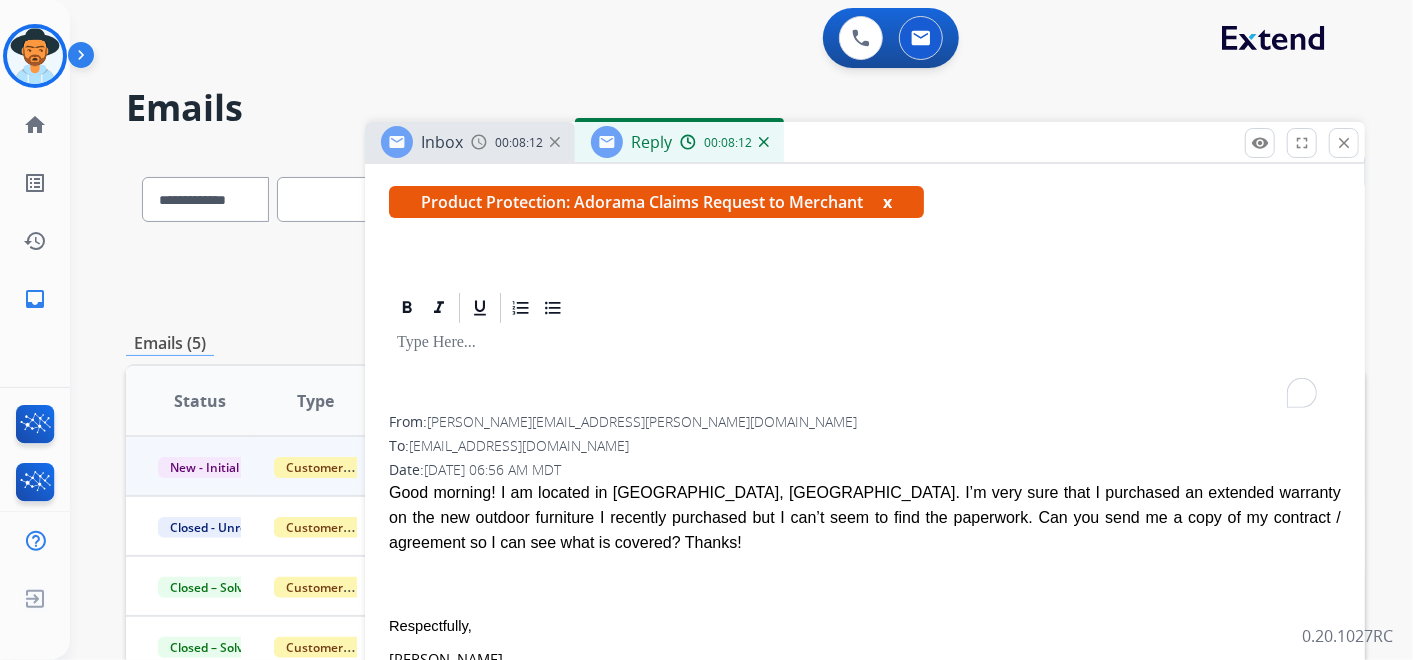 click on "x" at bounding box center (887, 202) 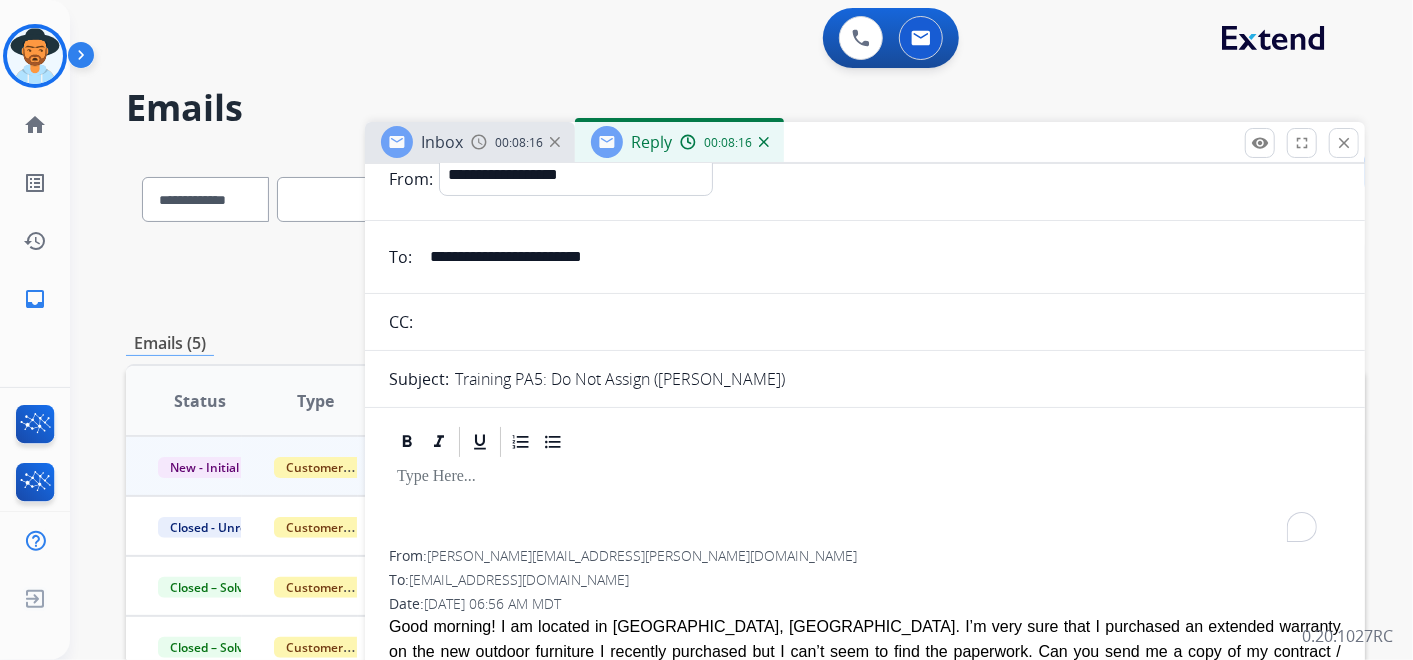 scroll, scrollTop: 0, scrollLeft: 0, axis: both 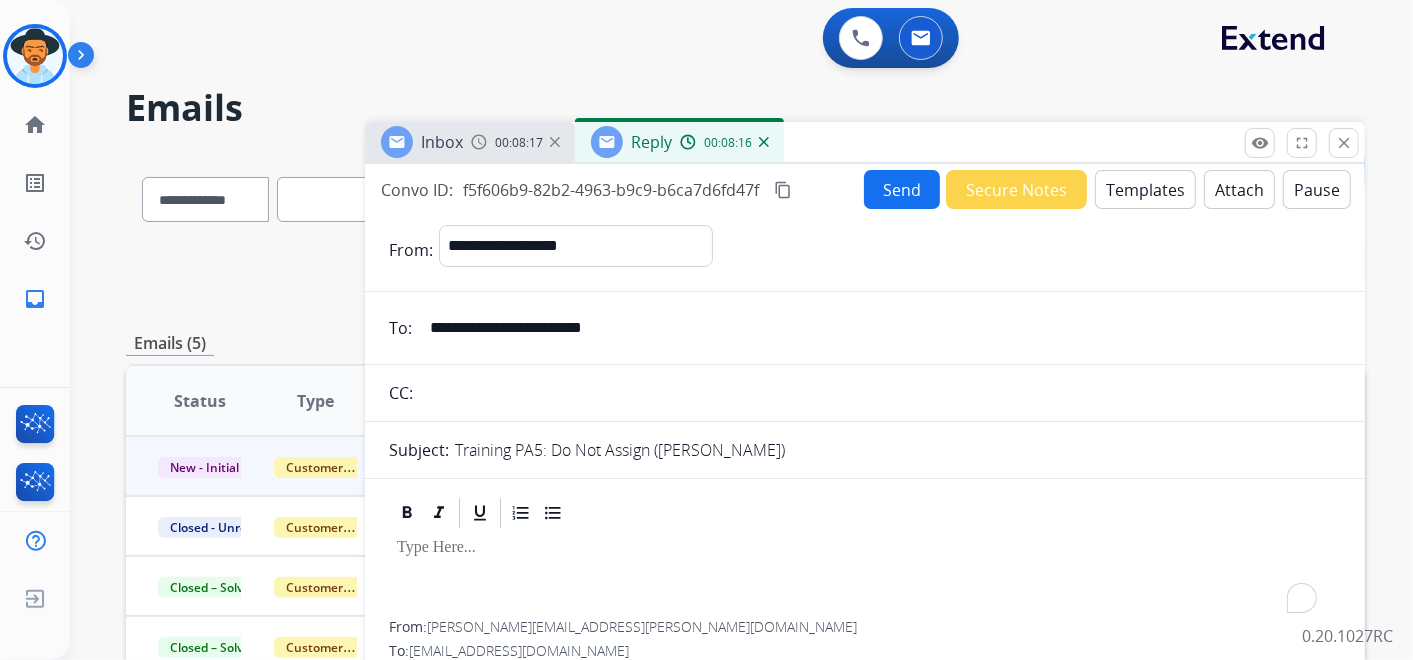 click on "Templates" at bounding box center [1145, 189] 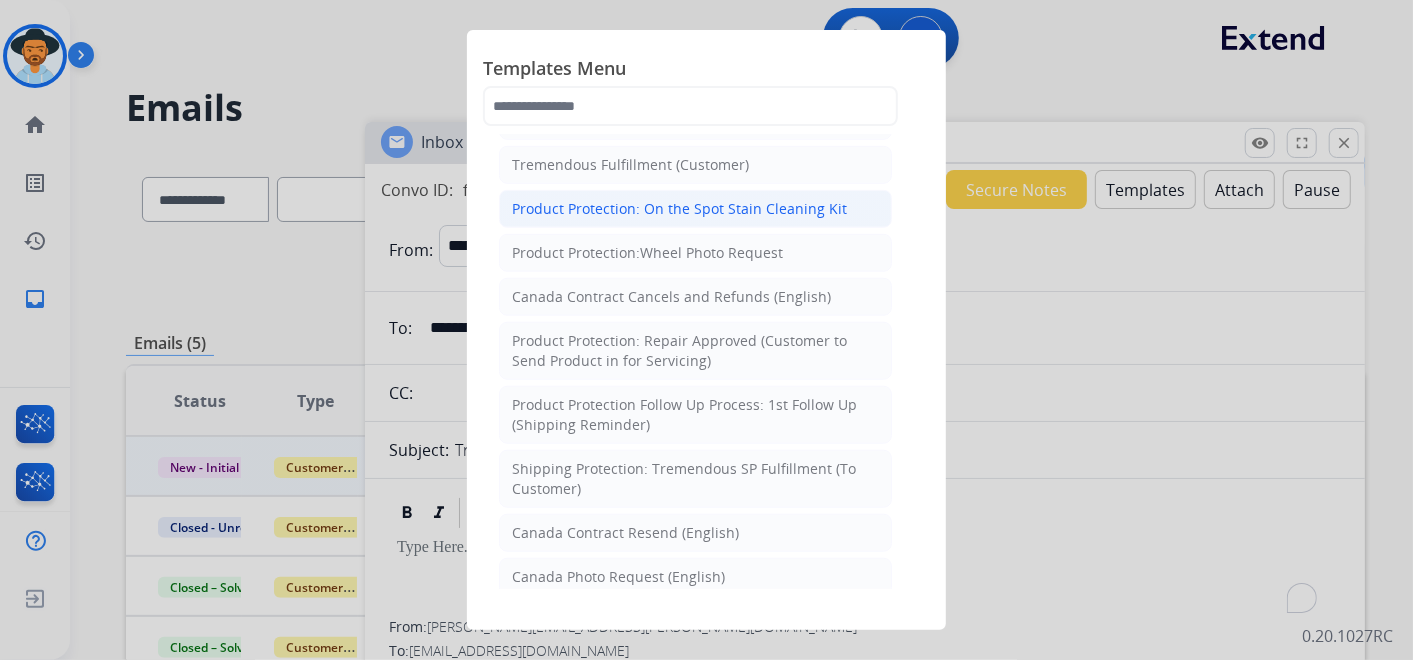 scroll, scrollTop: 888, scrollLeft: 0, axis: vertical 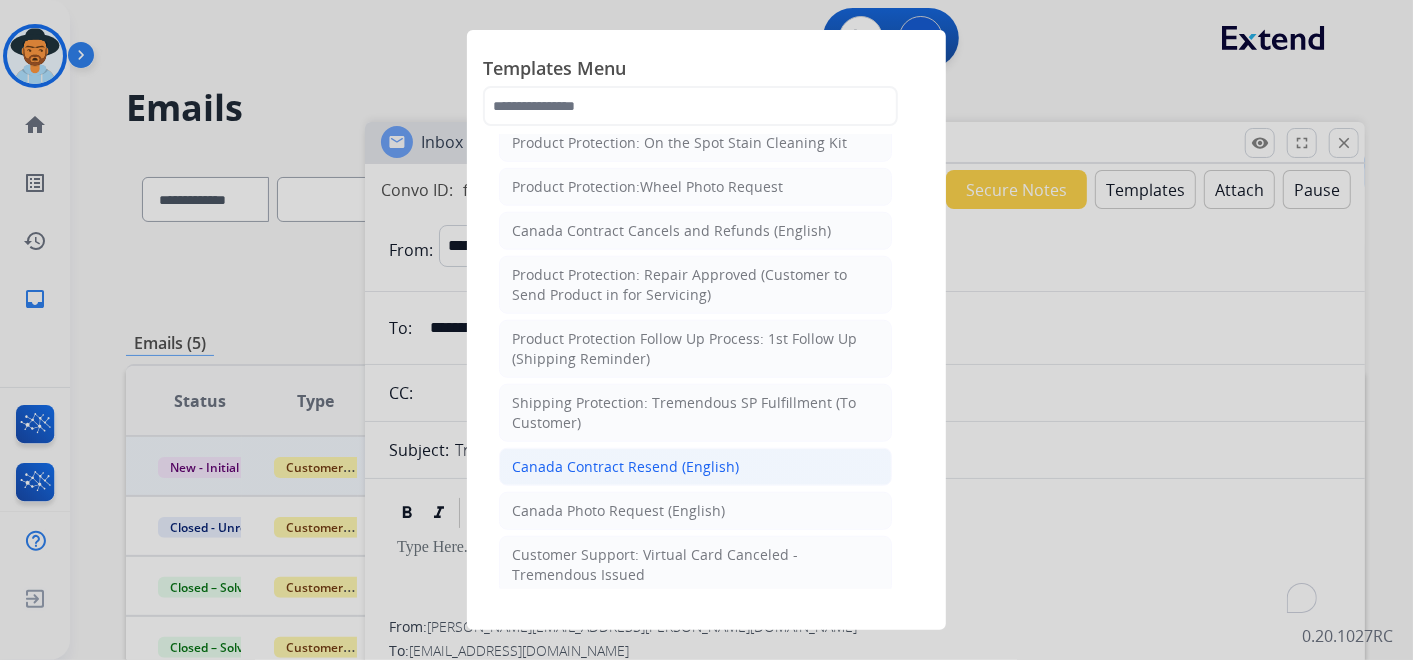 click on "Canada Contract Resend (English)" 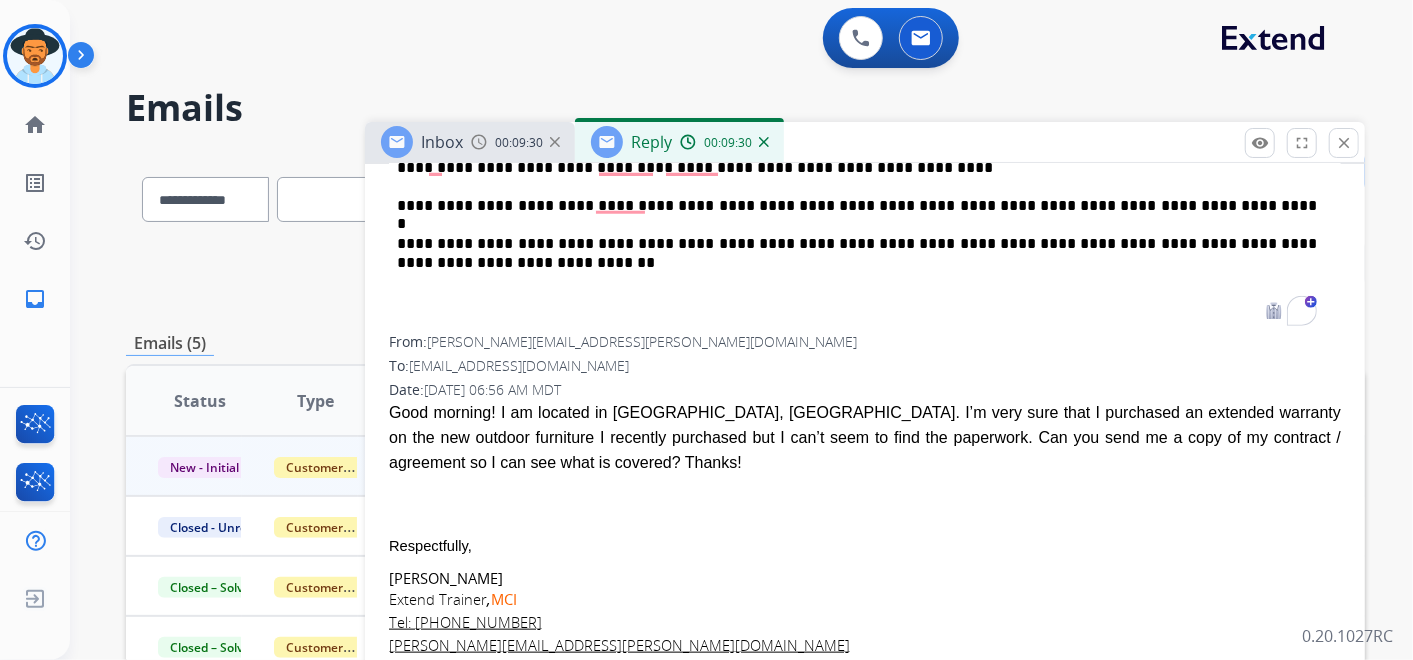 scroll, scrollTop: 1111, scrollLeft: 0, axis: vertical 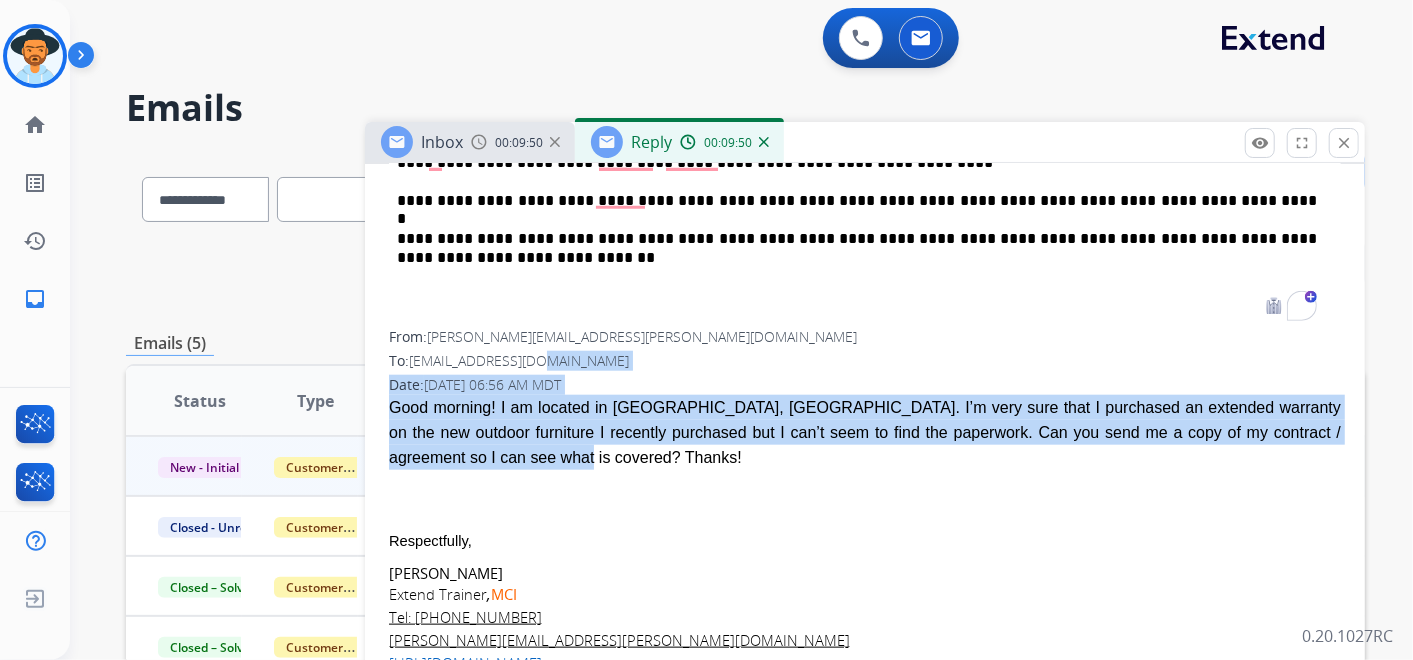 drag, startPoint x: 1306, startPoint y: 423, endPoint x: 888, endPoint y: 360, distance: 422.72095 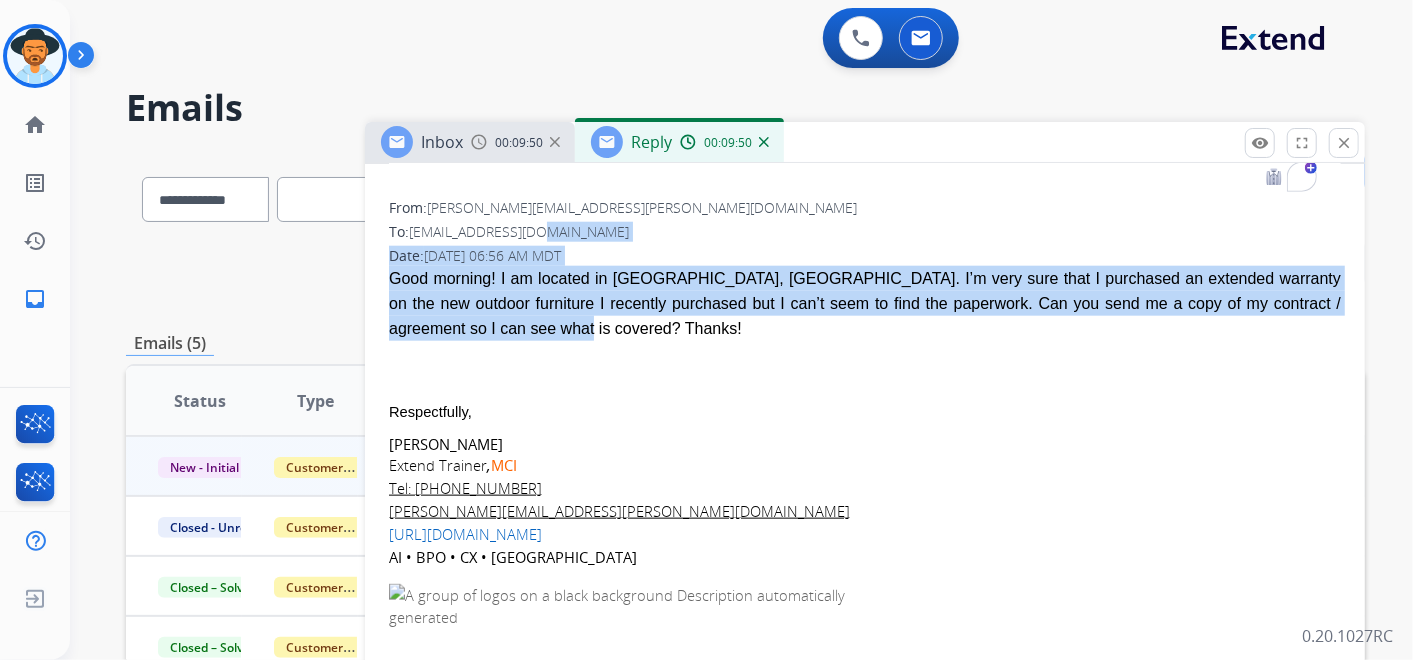 scroll, scrollTop: 1241, scrollLeft: 0, axis: vertical 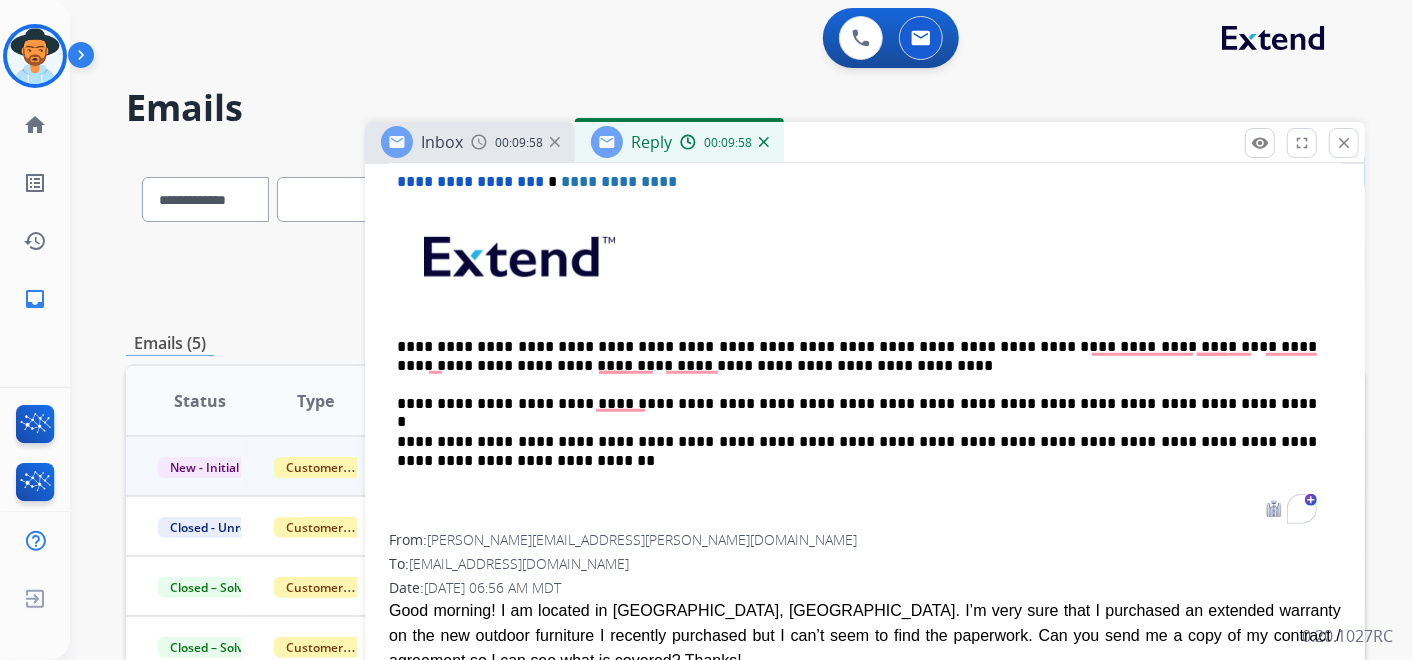 click on "**********" at bounding box center (865, 142) 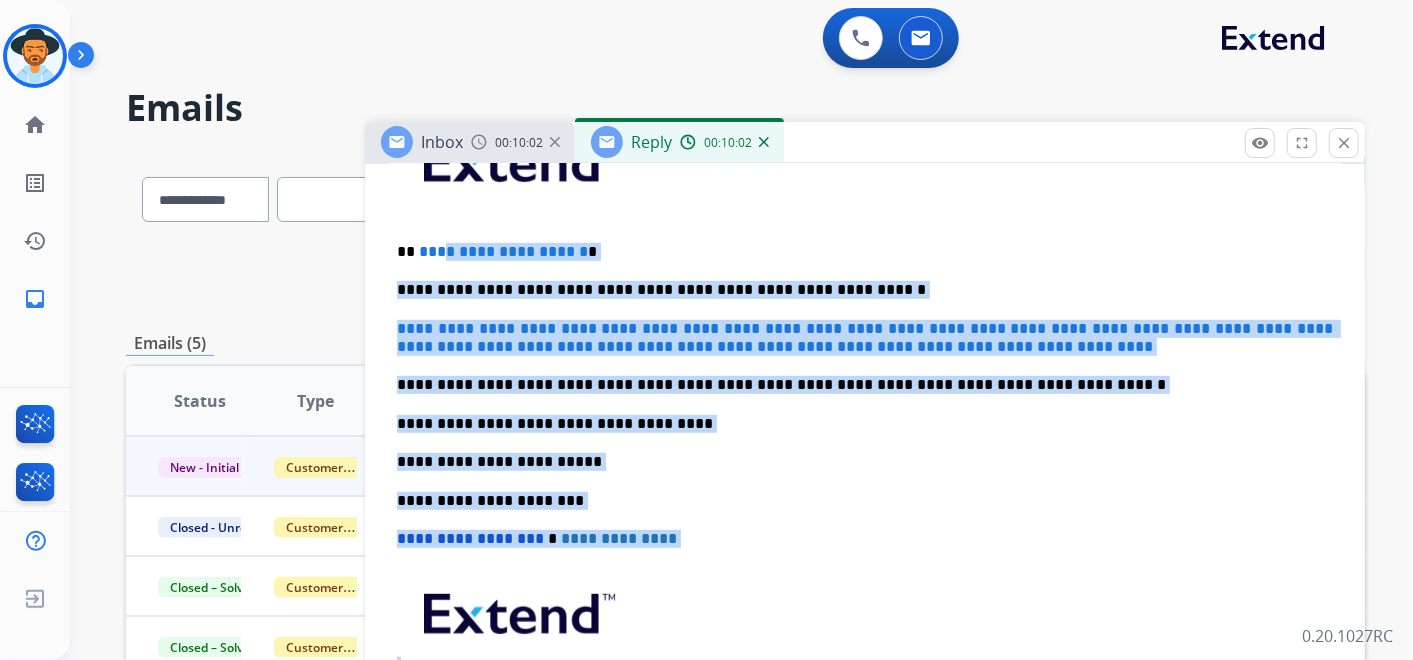 scroll, scrollTop: 352, scrollLeft: 0, axis: vertical 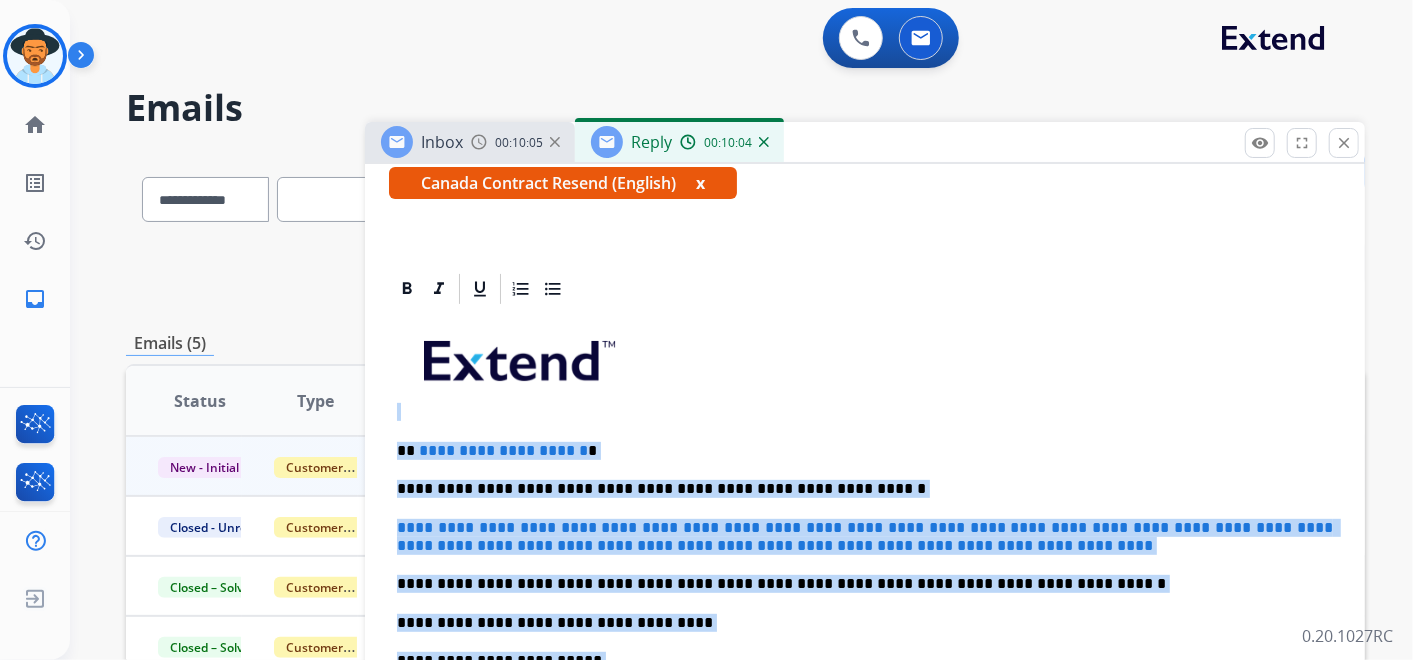 drag, startPoint x: 536, startPoint y: 456, endPoint x: 396, endPoint y: 344, distance: 179.28748 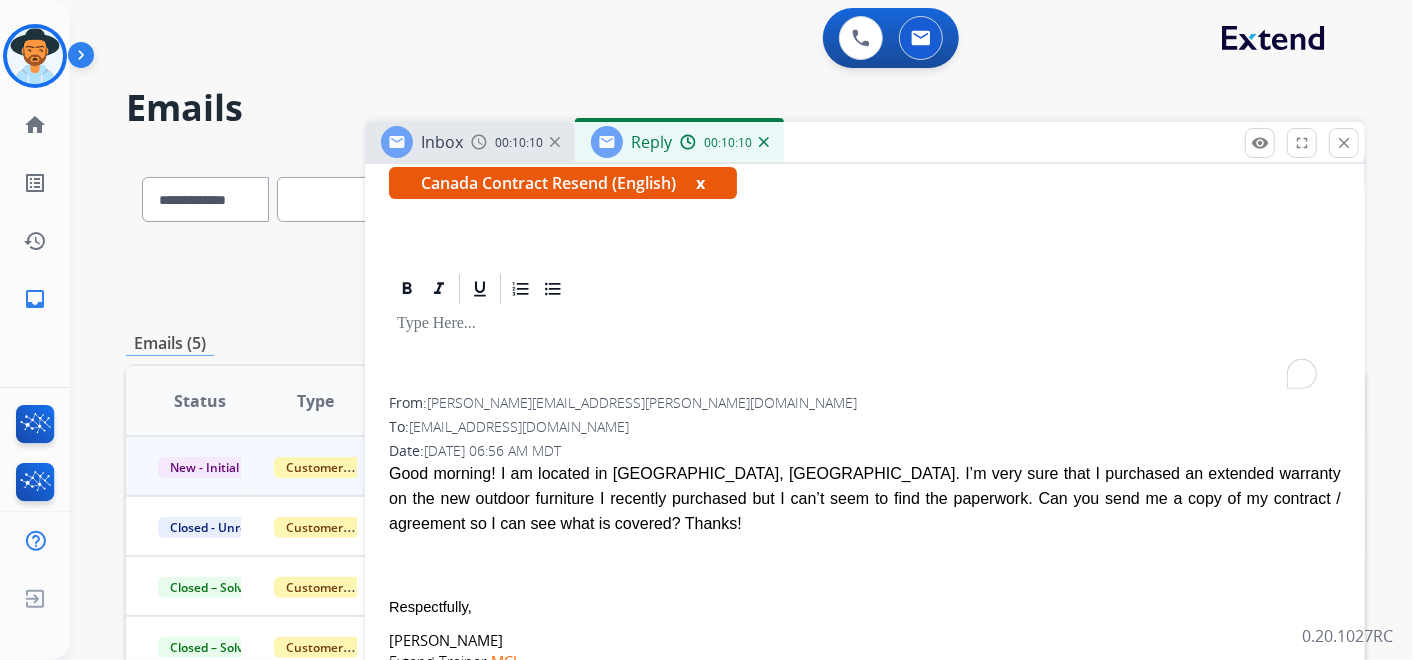 click on "x" at bounding box center [700, 183] 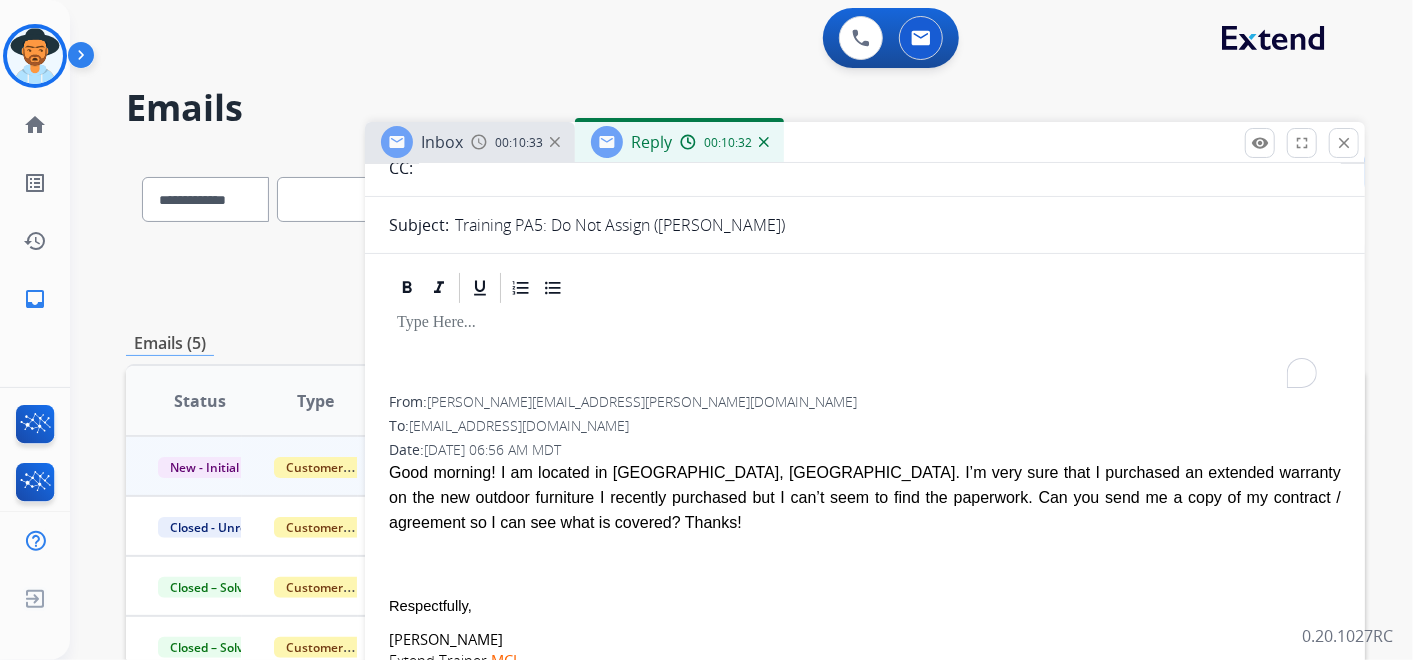 scroll, scrollTop: 0, scrollLeft: 0, axis: both 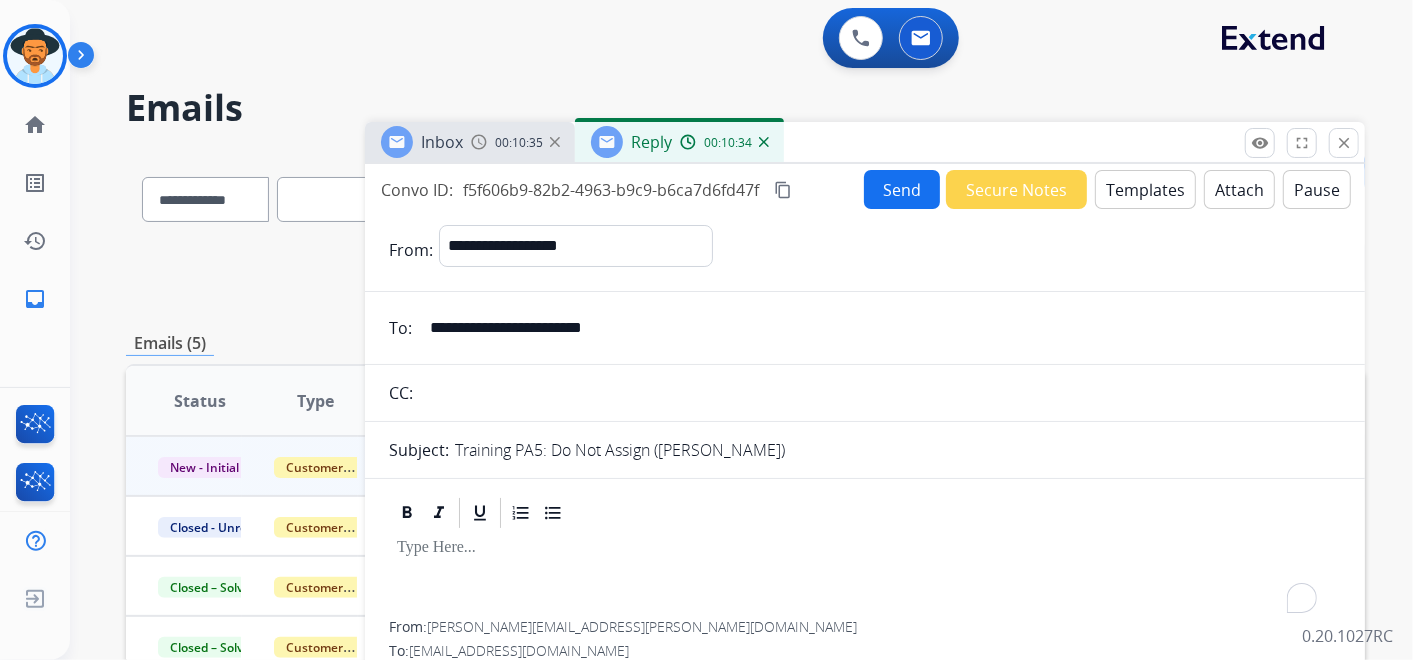 click on "Templates" at bounding box center (1145, 189) 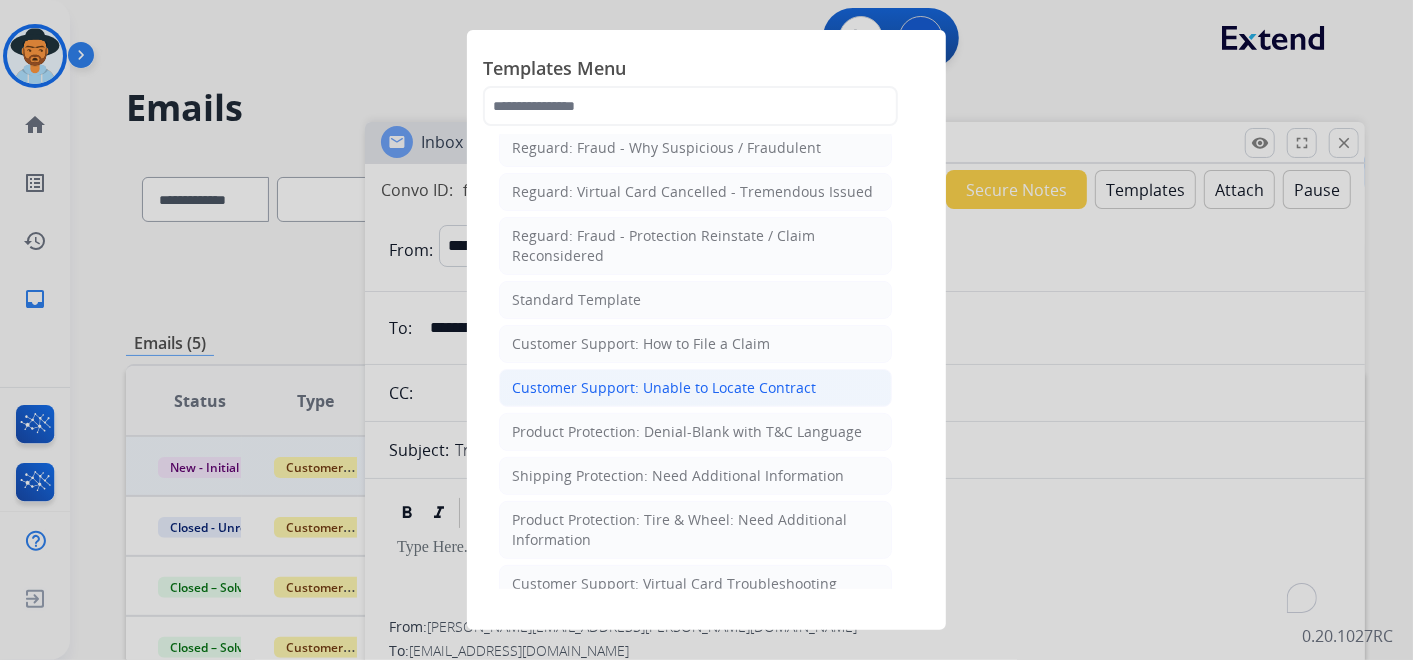 scroll, scrollTop: 222, scrollLeft: 0, axis: vertical 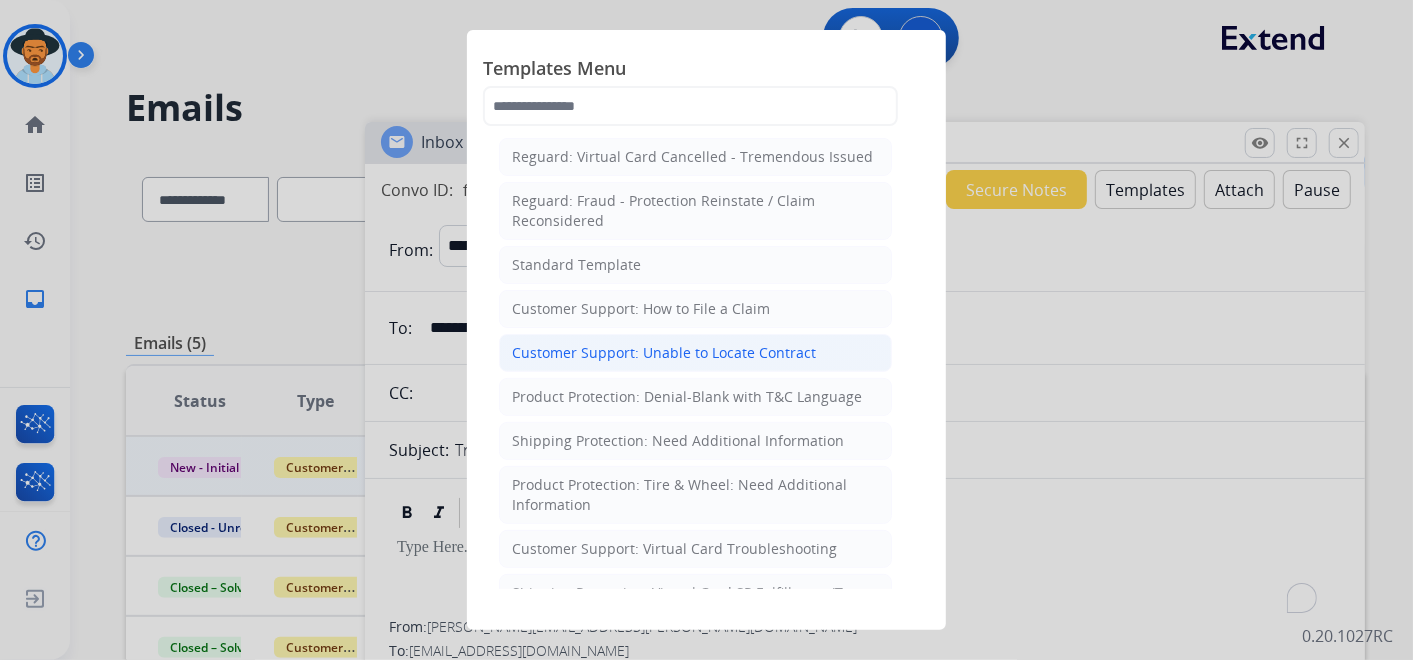 click on "Customer Support: Unable to Locate Contract" 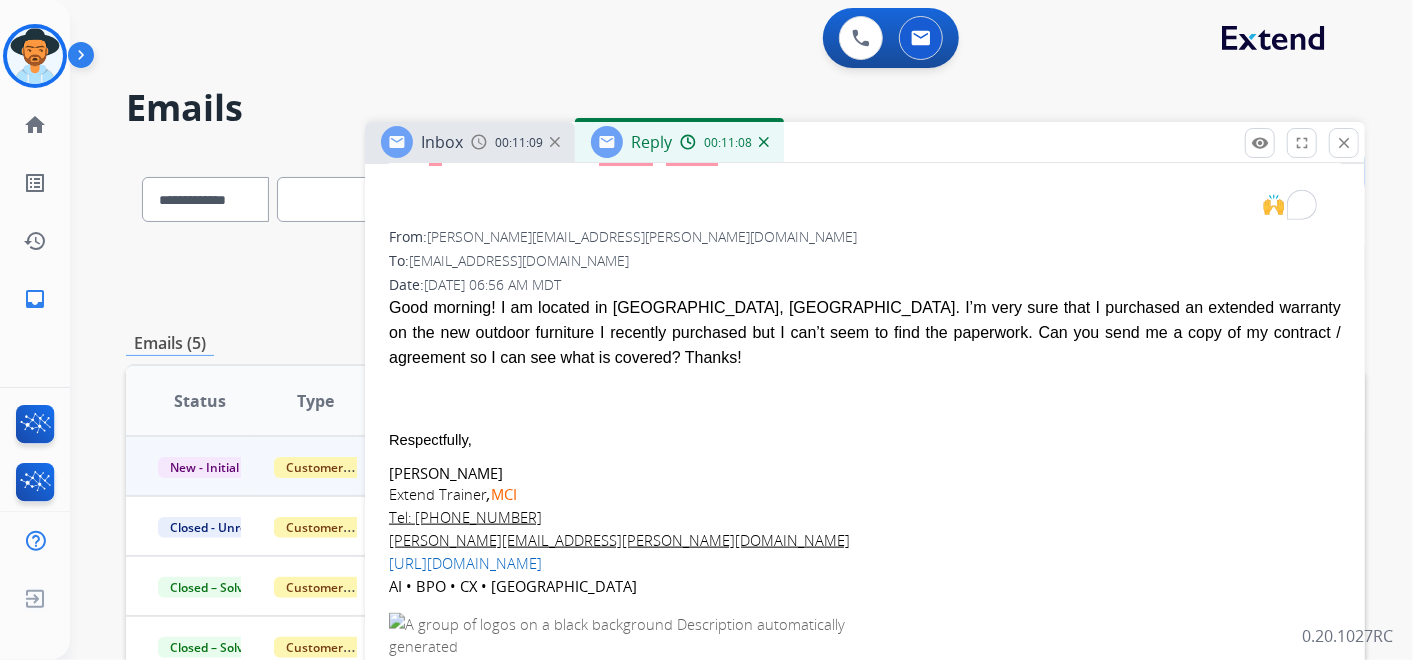scroll, scrollTop: 1222, scrollLeft: 0, axis: vertical 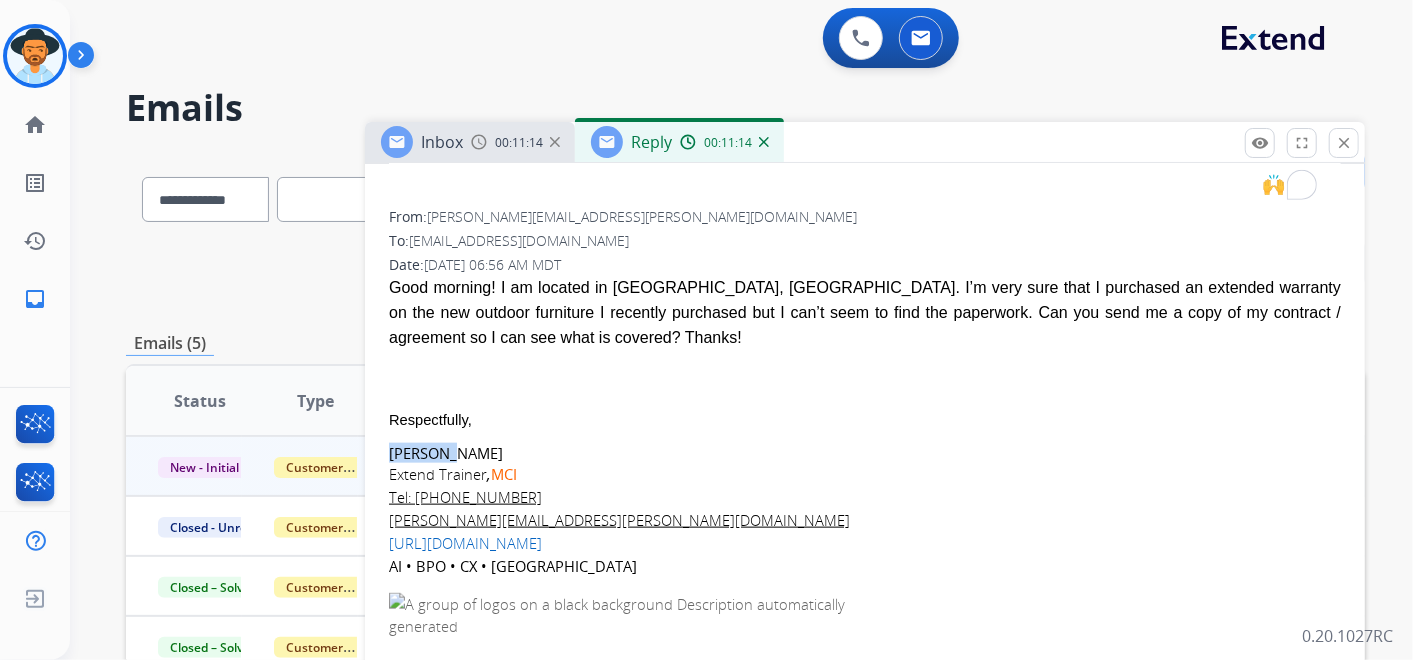 drag, startPoint x: 453, startPoint y: 428, endPoint x: 380, endPoint y: 427, distance: 73.00685 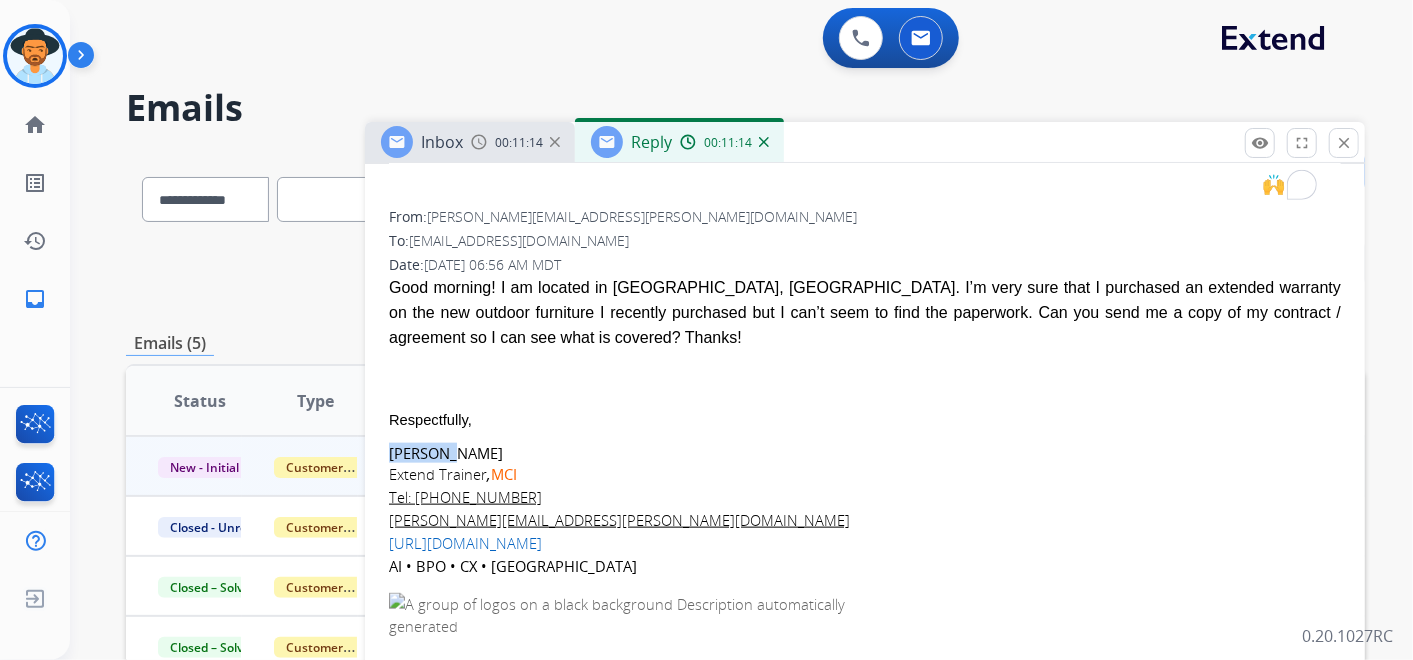 click on "**********" at bounding box center (865, 168) 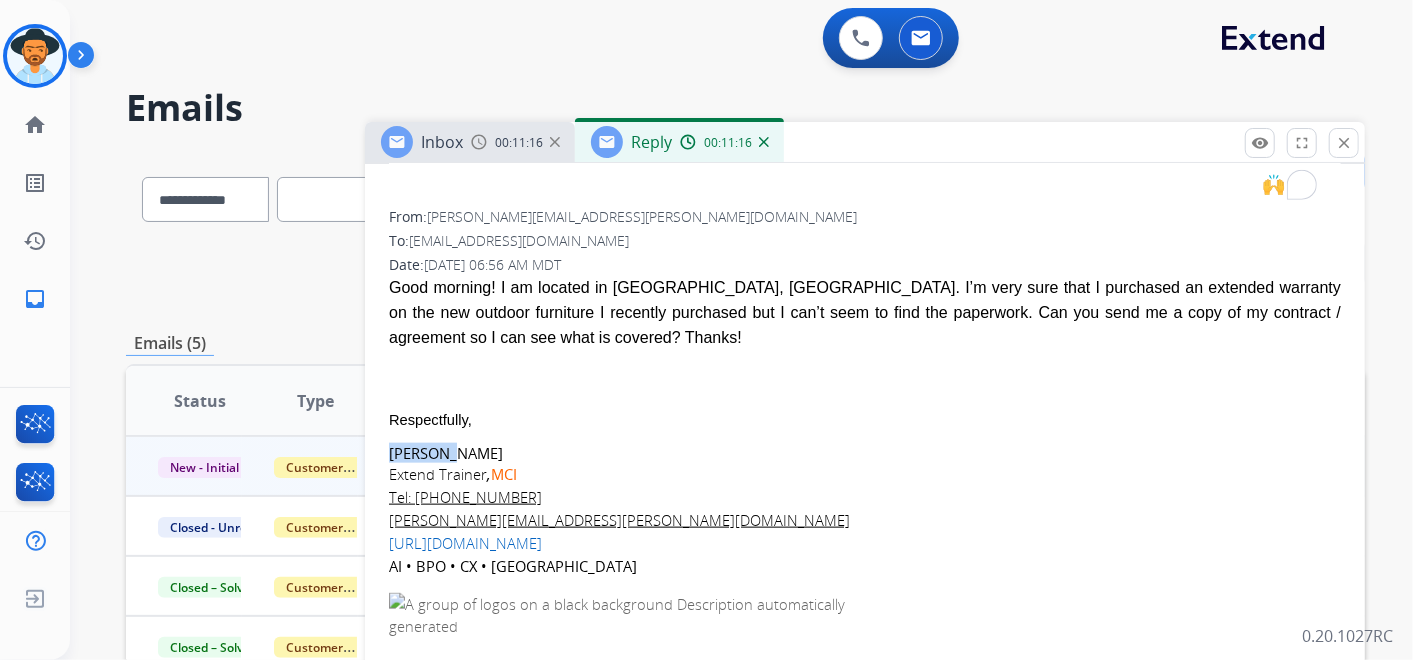copy on "[PERSON_NAME]" 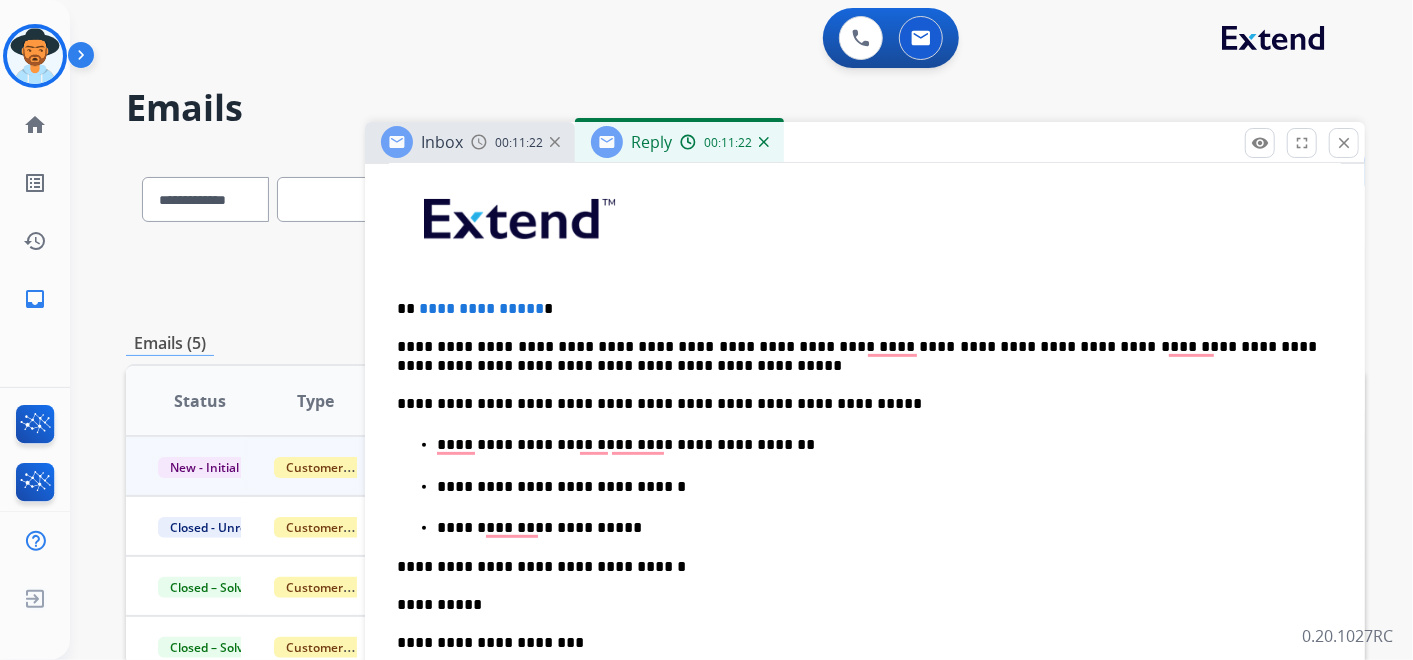 scroll, scrollTop: 444, scrollLeft: 0, axis: vertical 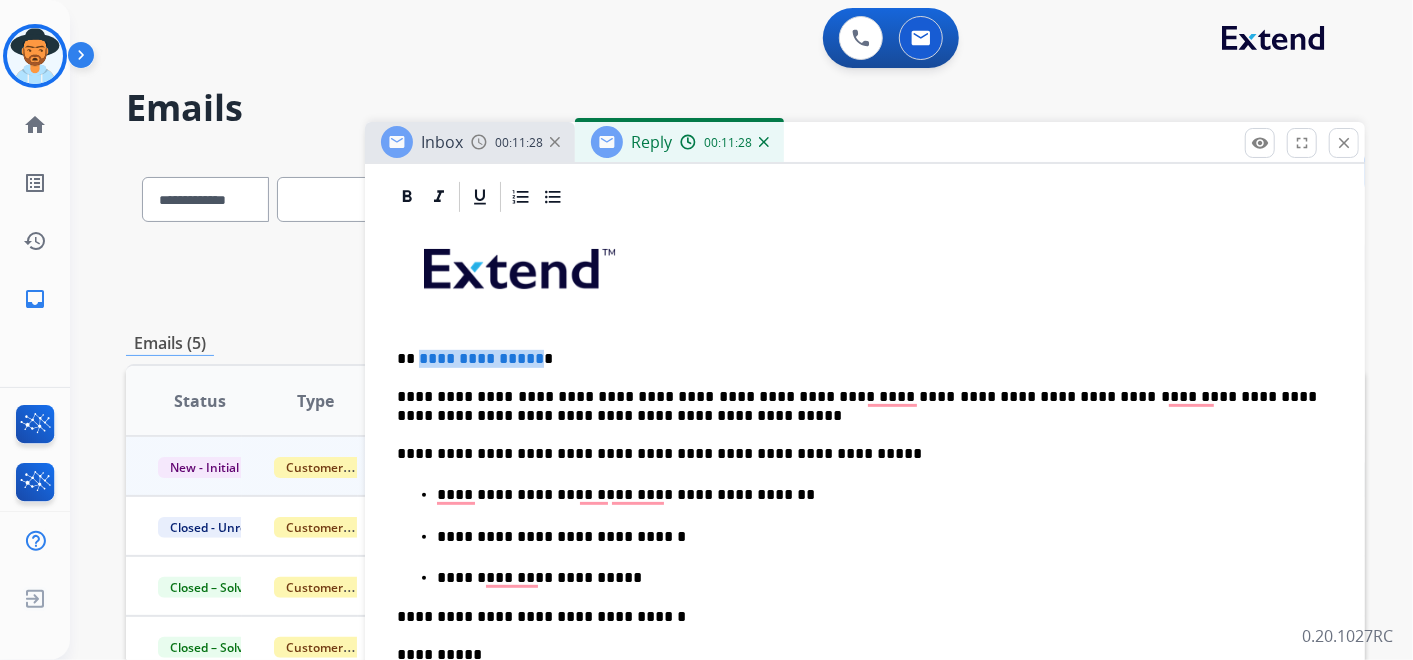 drag, startPoint x: 534, startPoint y: 351, endPoint x: 416, endPoint y: 359, distance: 118.270874 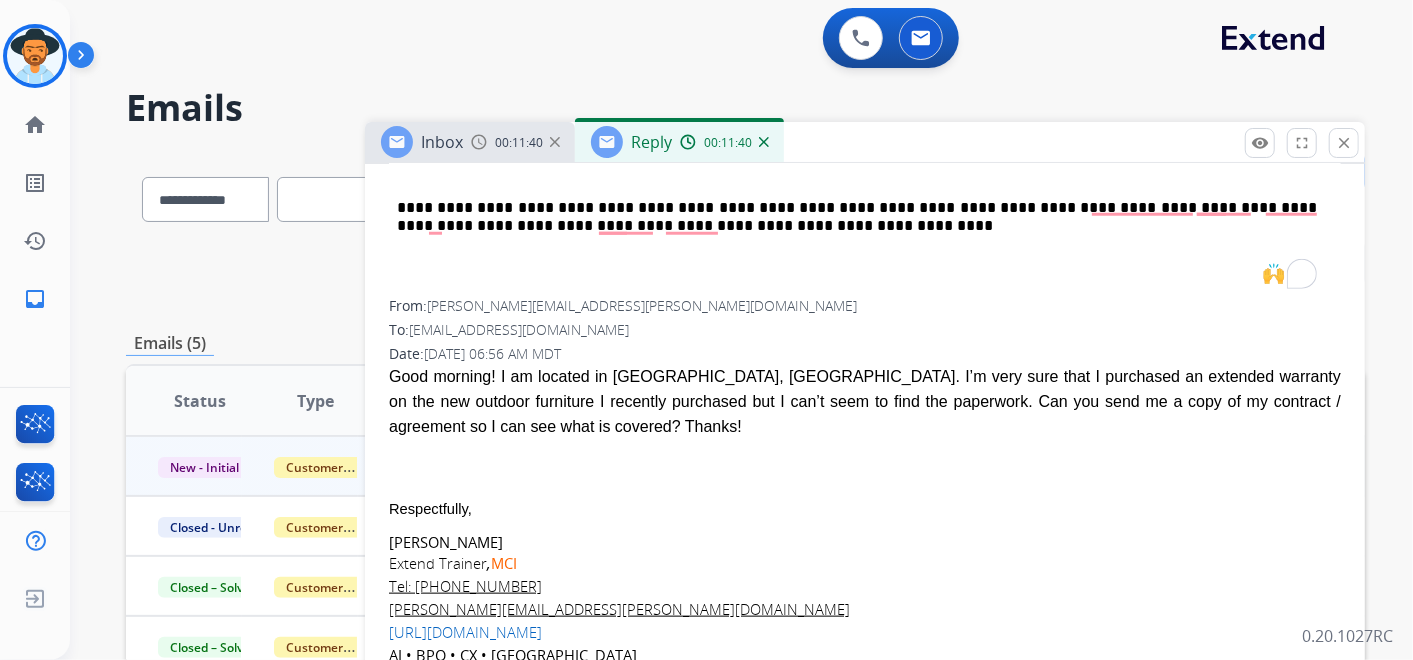 scroll, scrollTop: 1231, scrollLeft: 0, axis: vertical 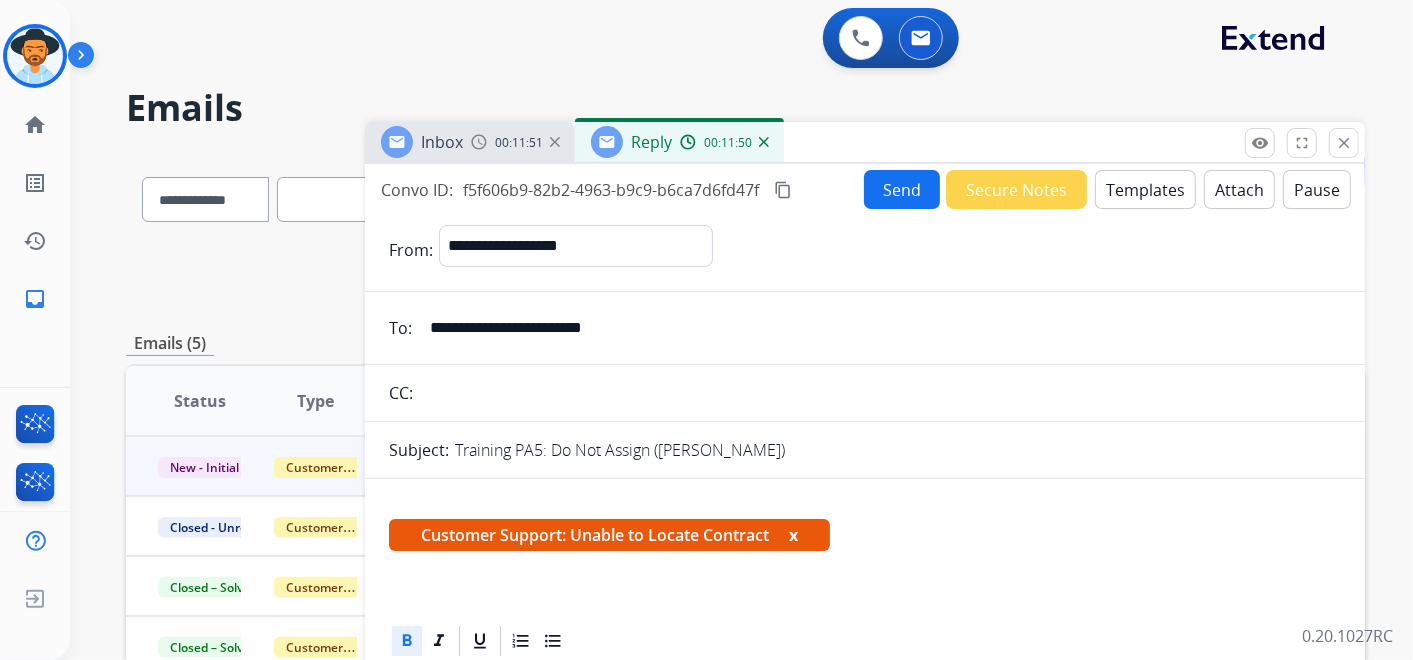 click on "x" at bounding box center (793, 535) 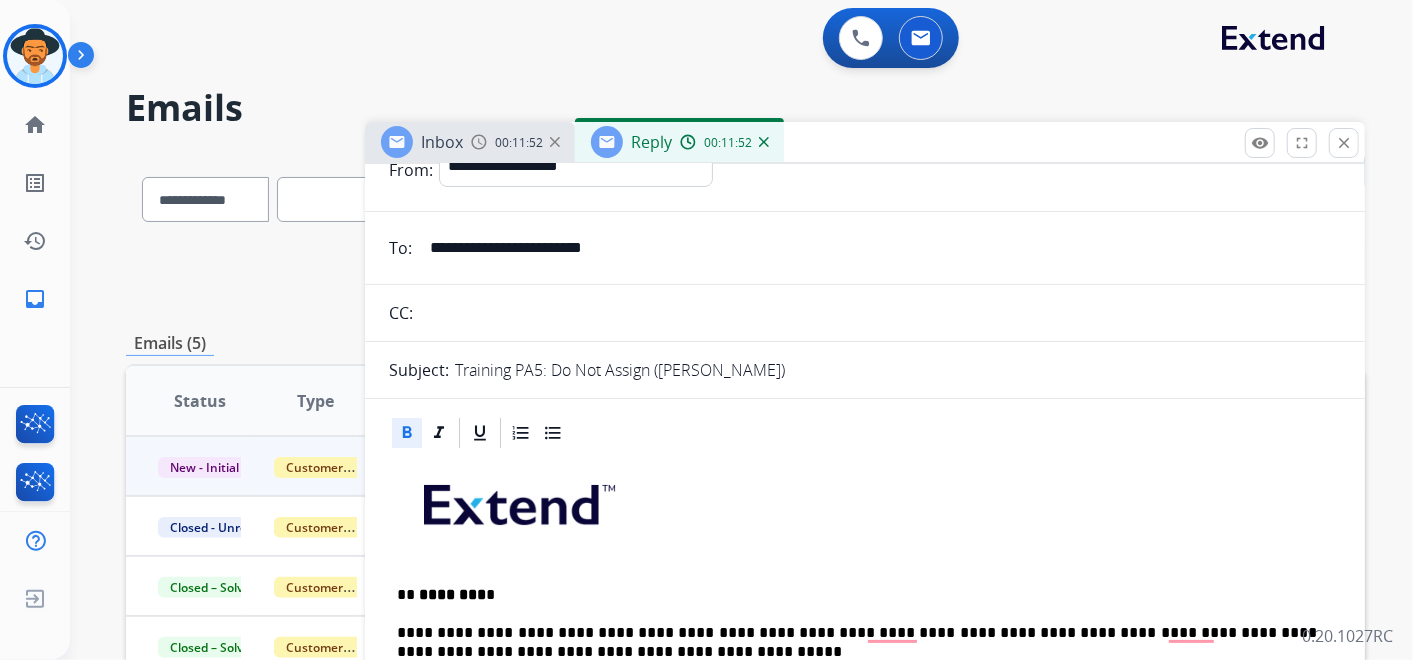 scroll, scrollTop: 222, scrollLeft: 0, axis: vertical 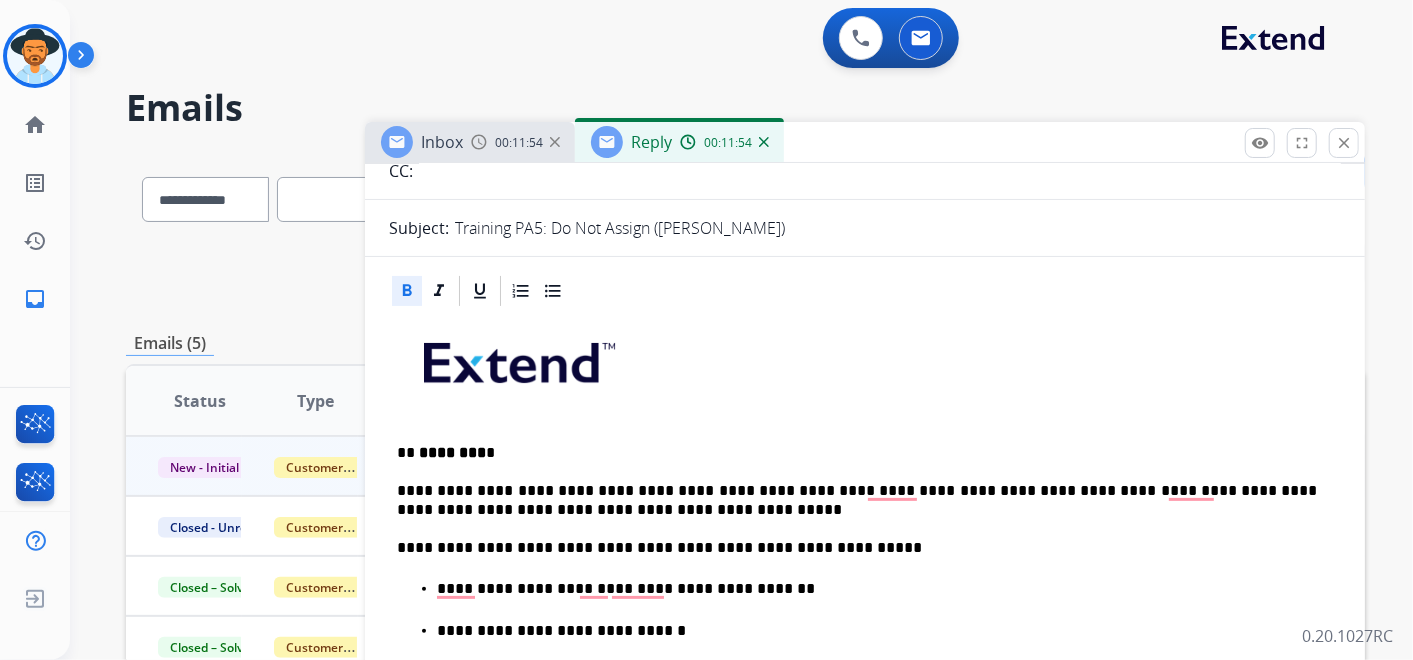 click at bounding box center [517, 358] 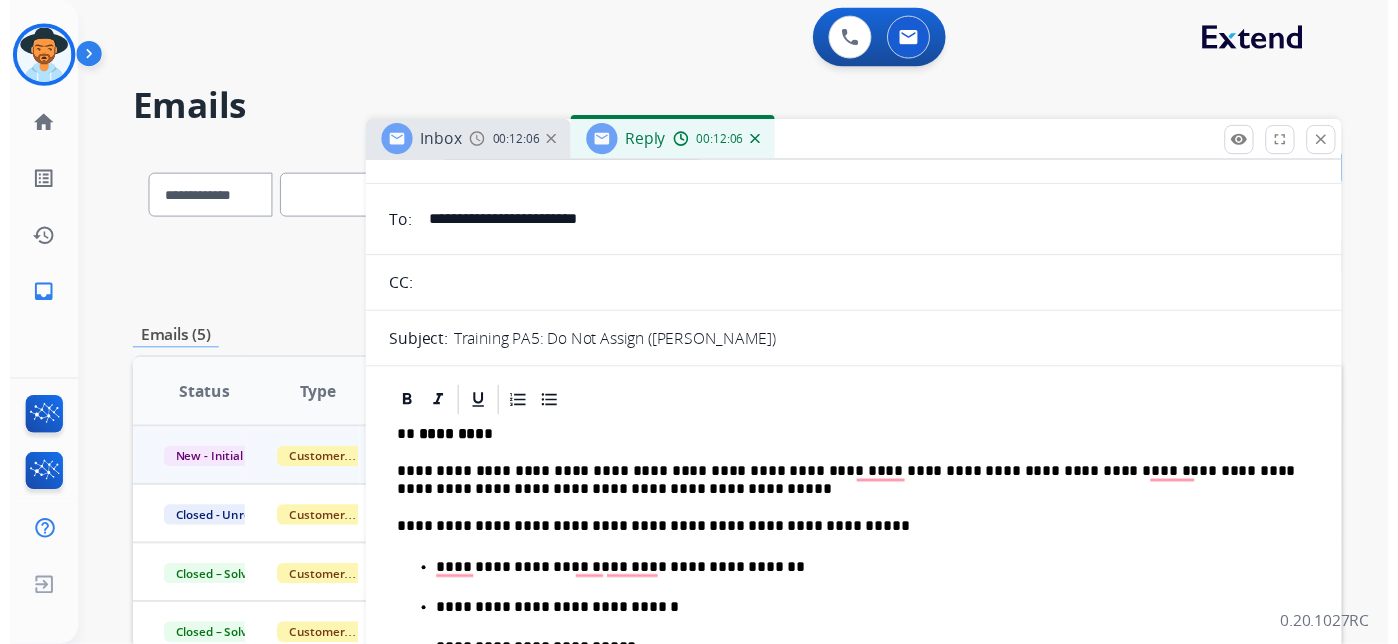 scroll, scrollTop: 0, scrollLeft: 0, axis: both 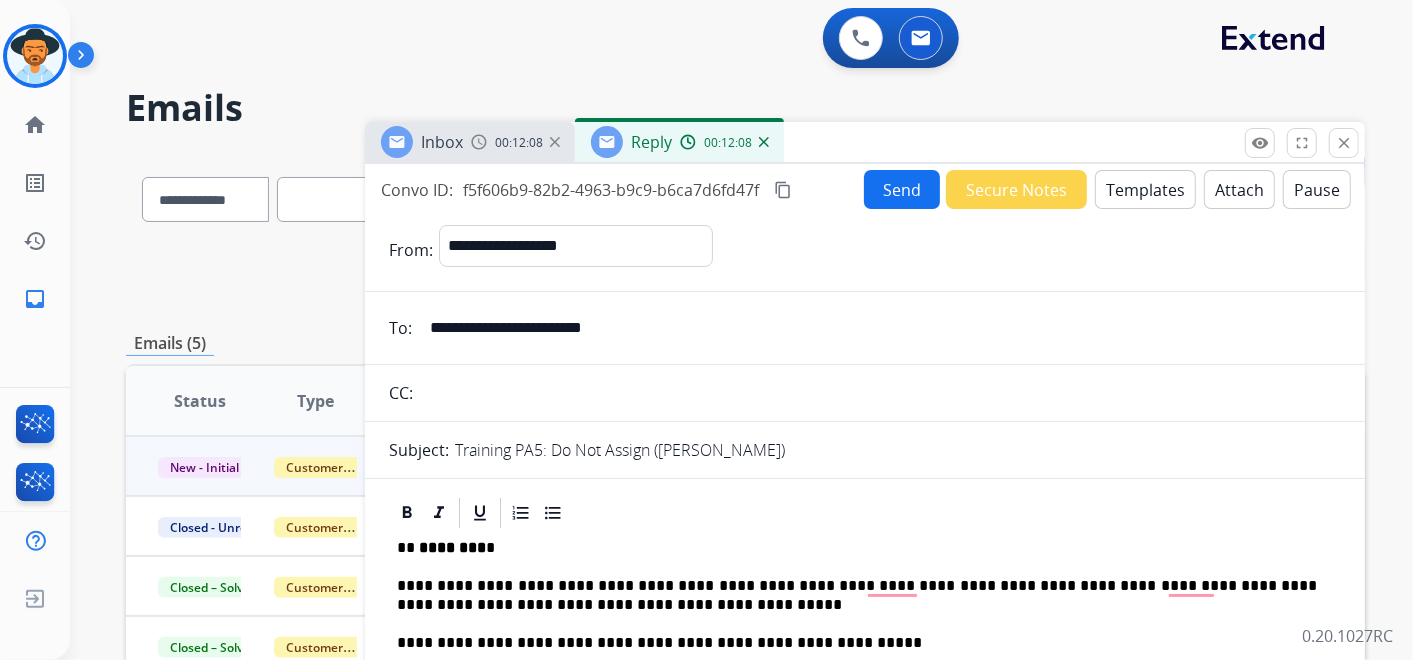 click on "Send" at bounding box center (902, 189) 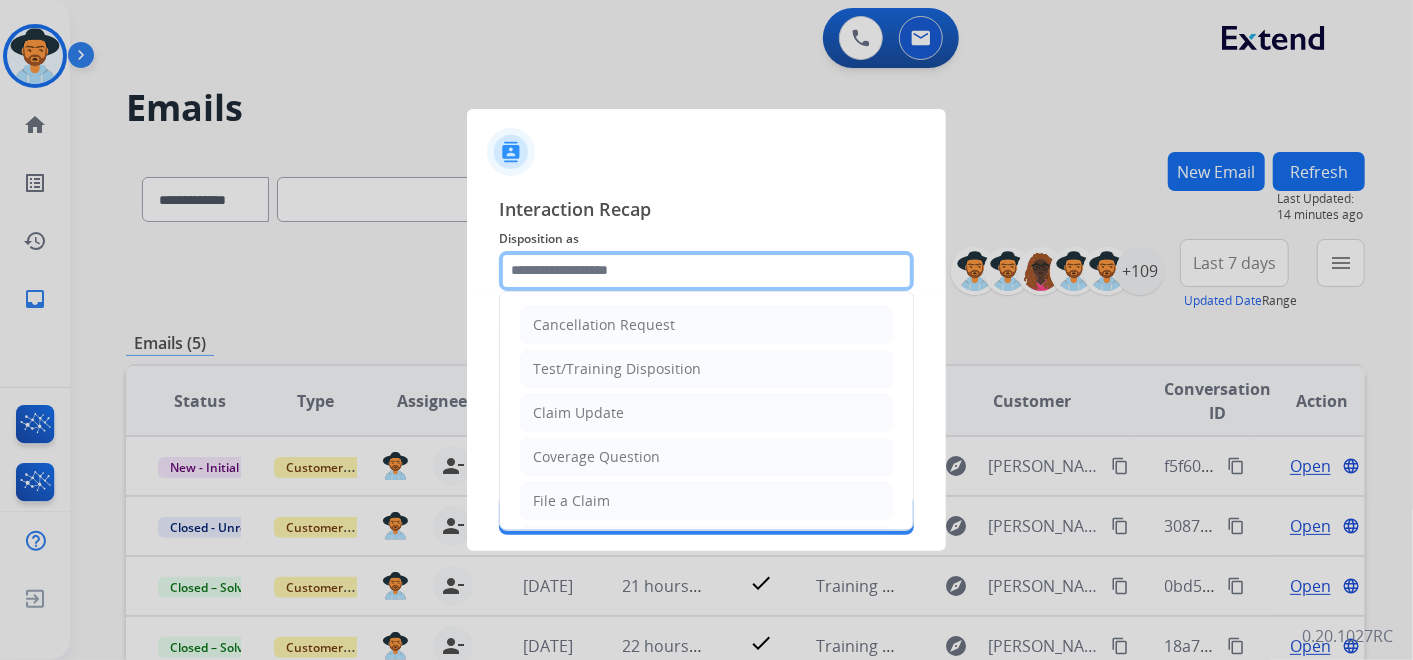 click 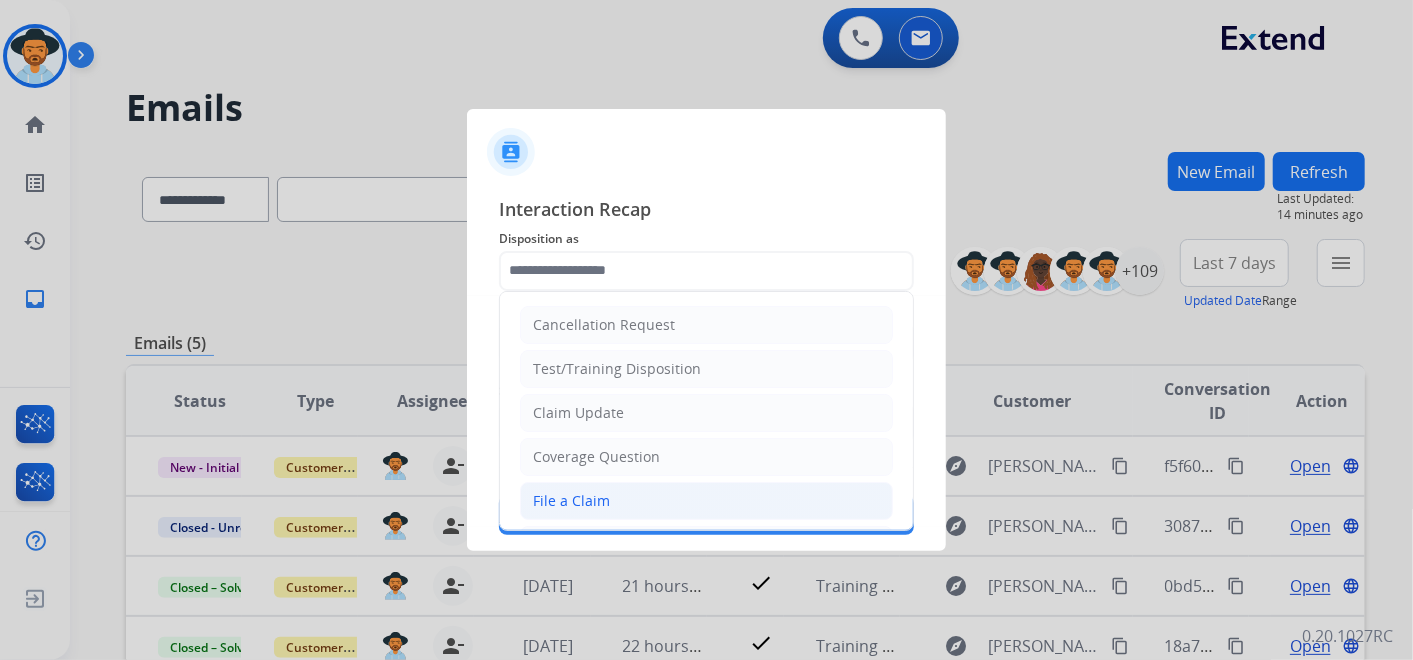 click on "File a Claim" 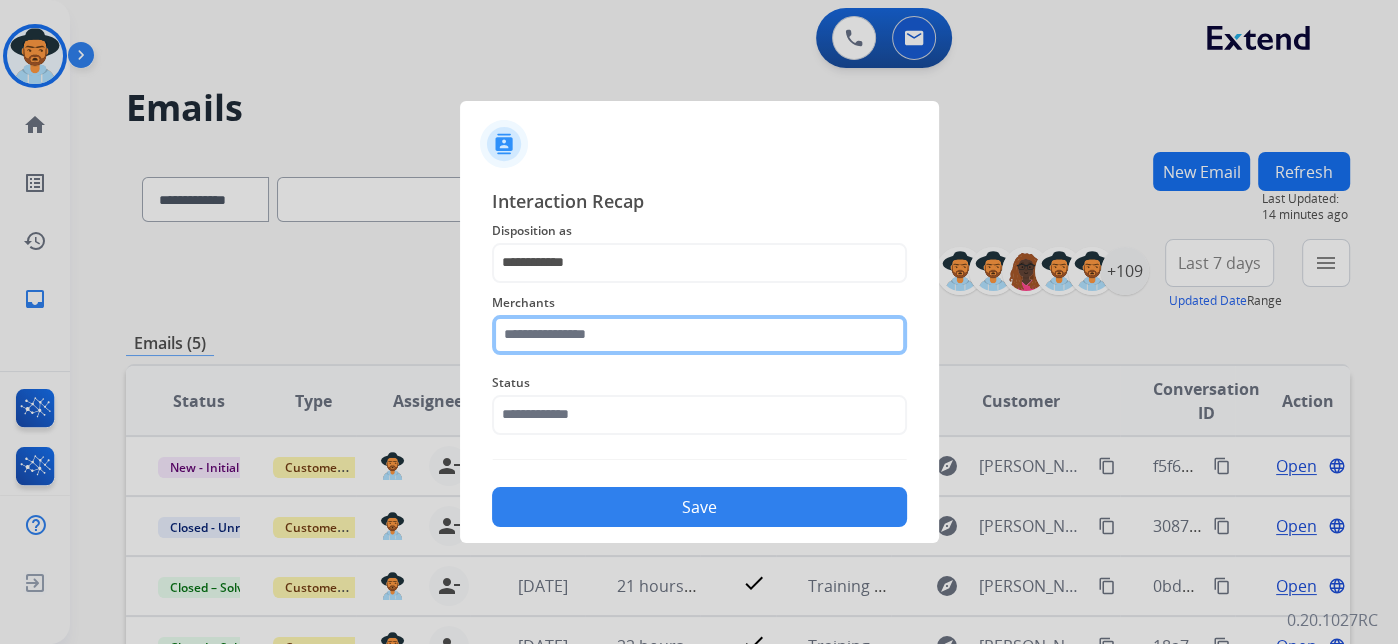 click 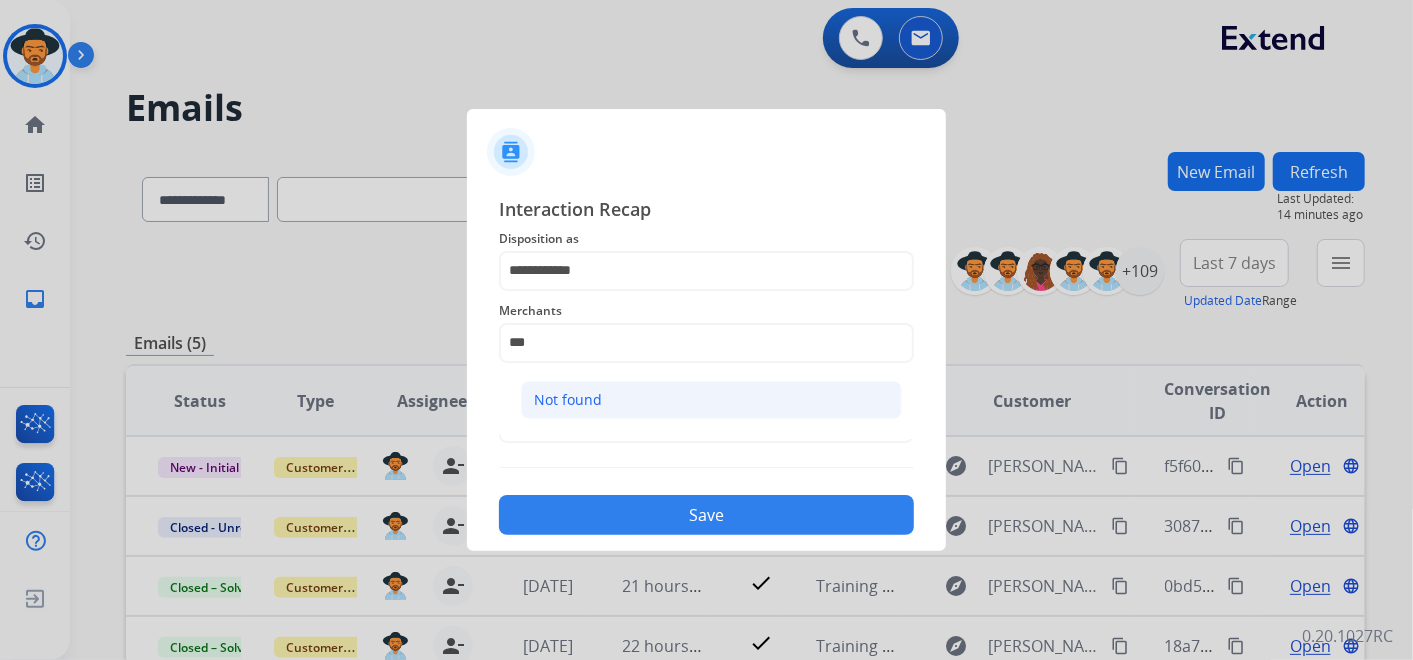 click on "Not found" 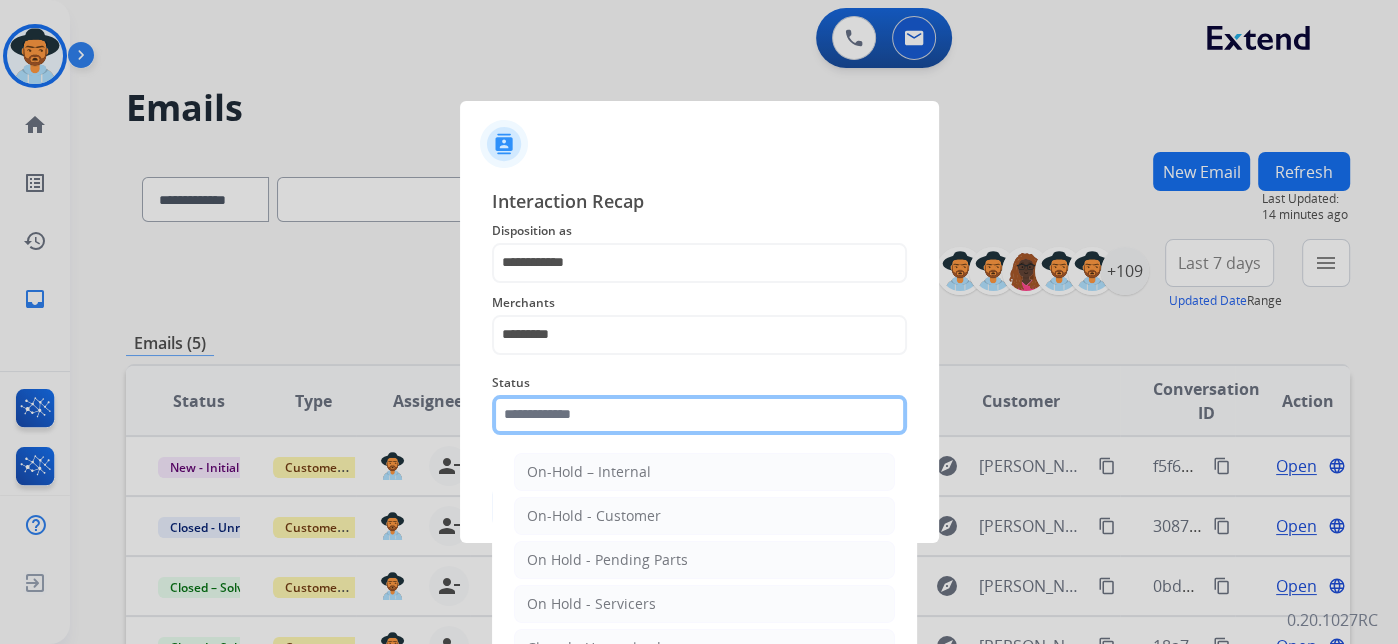 click 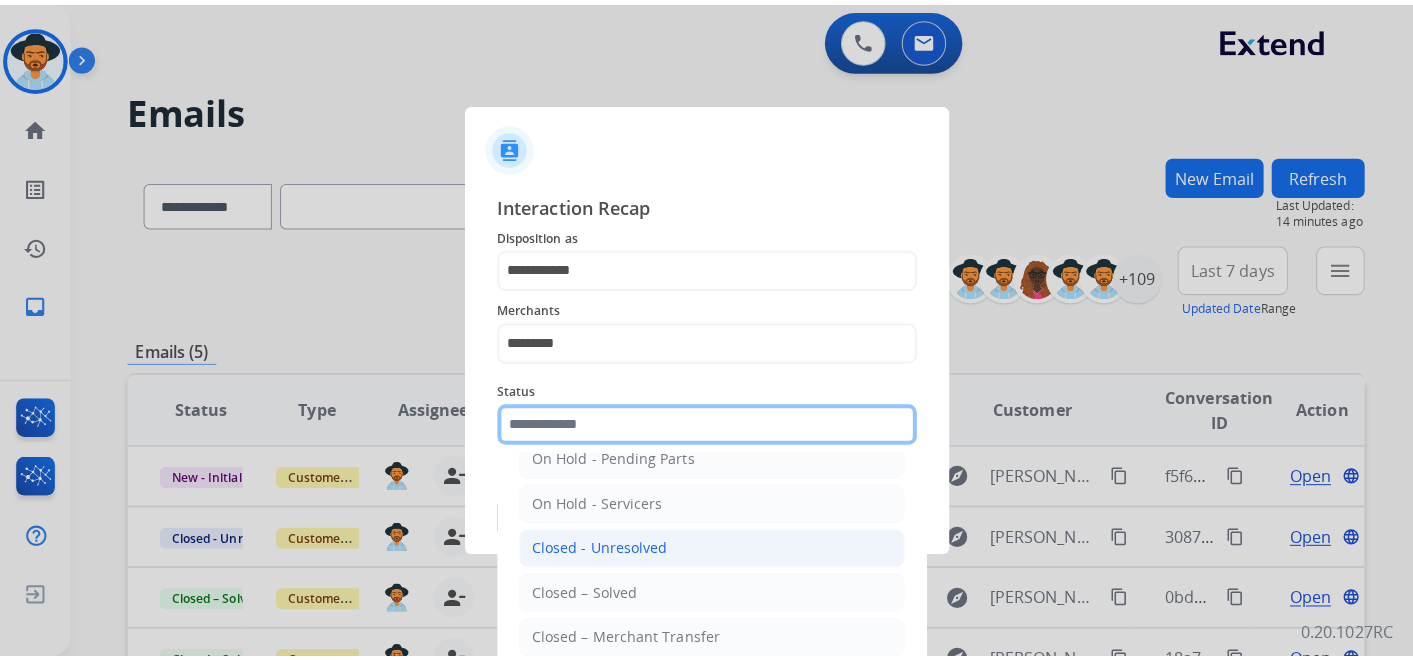scroll, scrollTop: 114, scrollLeft: 0, axis: vertical 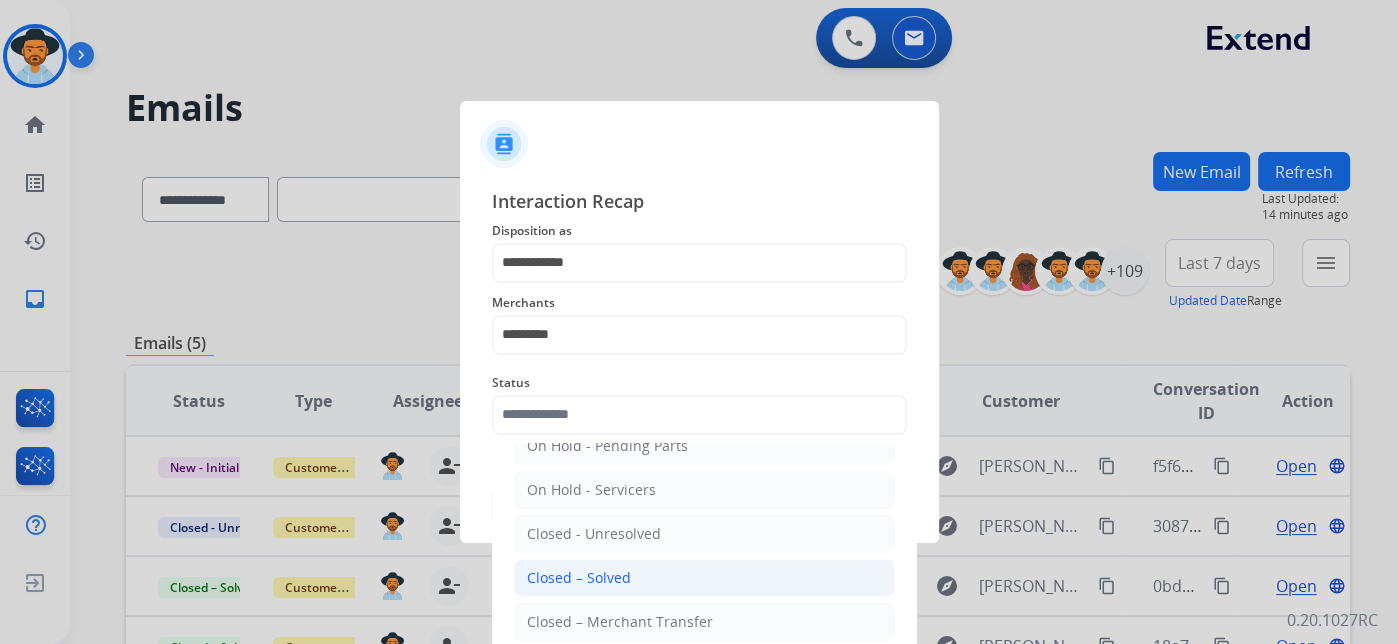 click on "Closed – Solved" 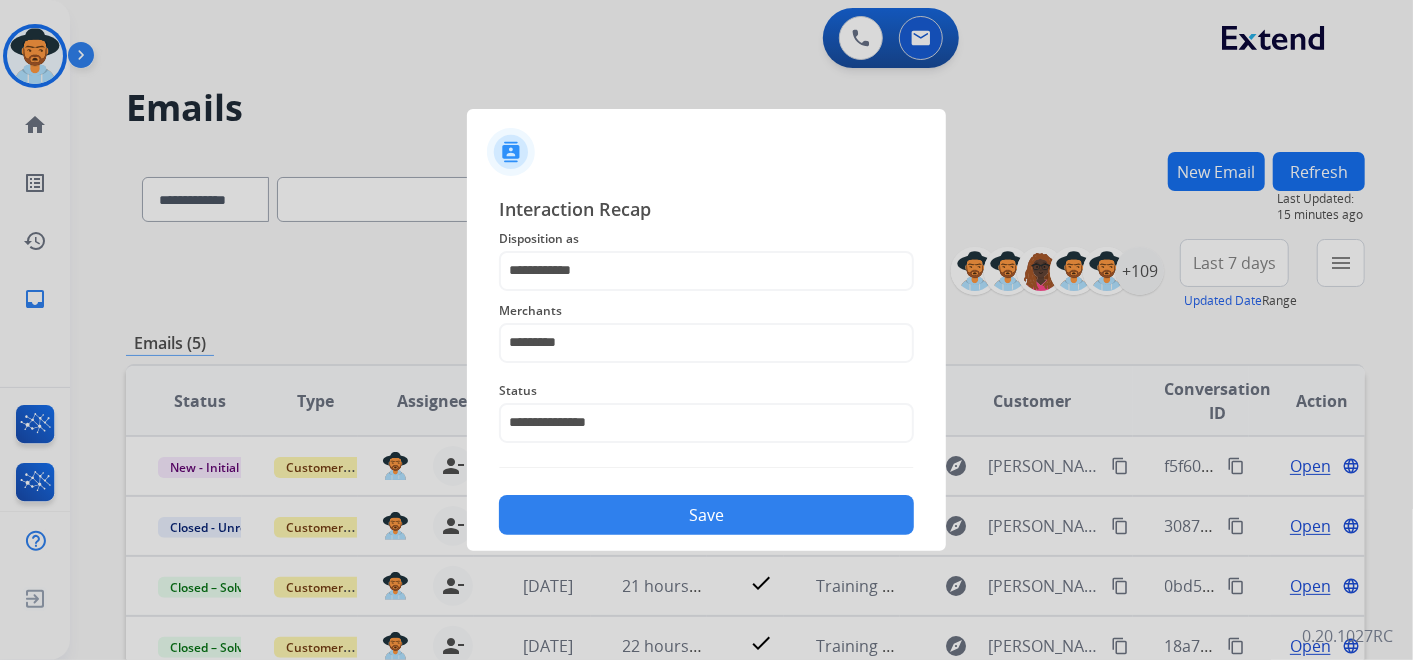 click on "Save" 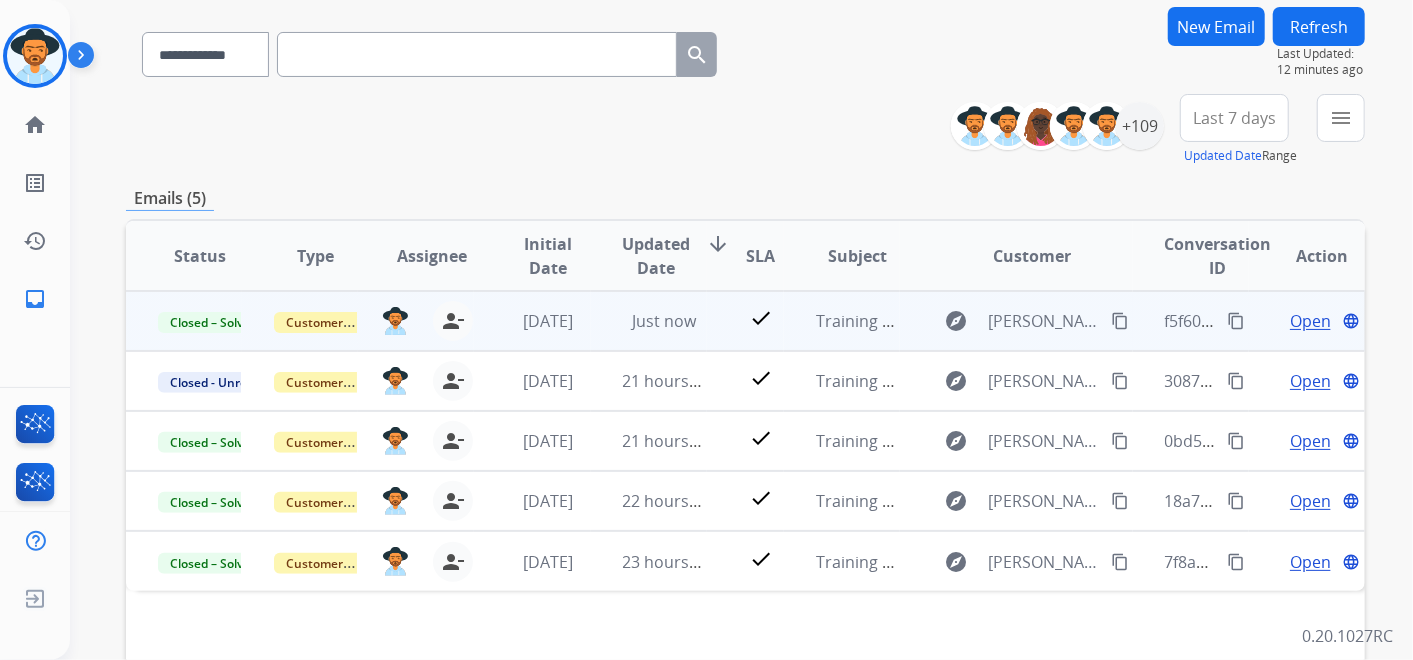 scroll, scrollTop: 111, scrollLeft: 0, axis: vertical 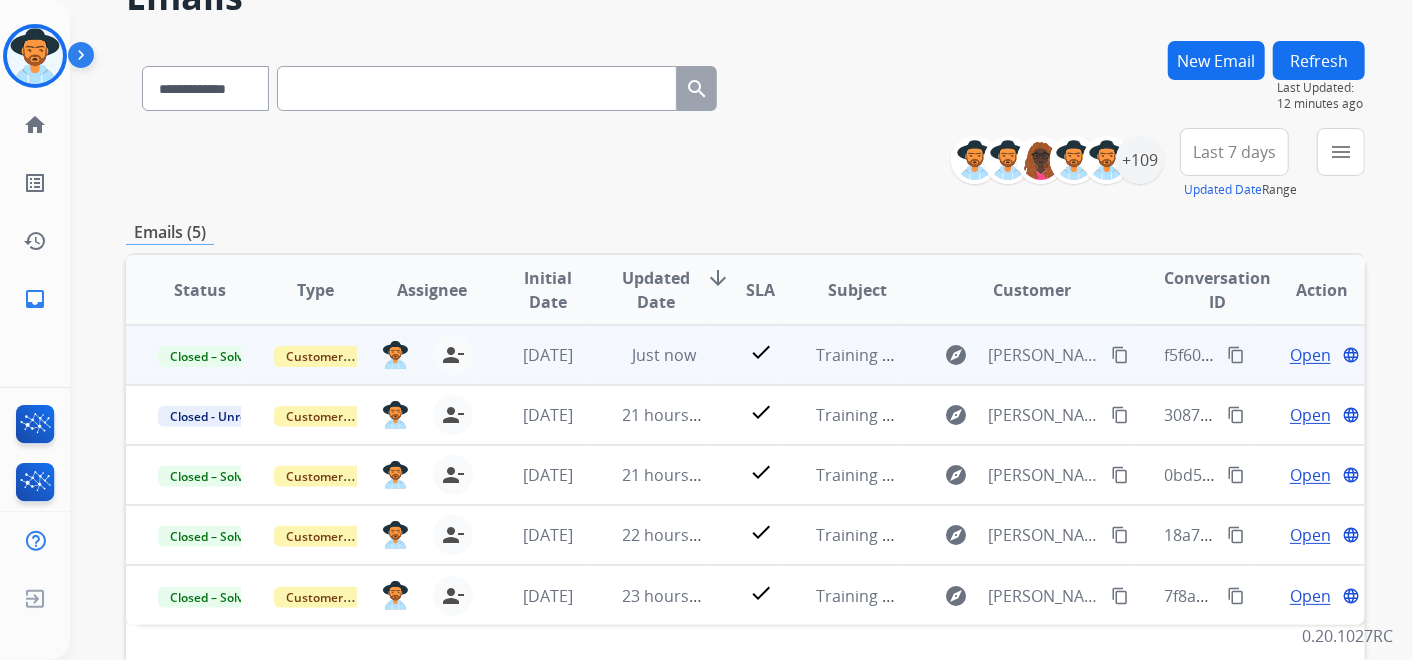 click on "content_copy" at bounding box center (1236, 355) 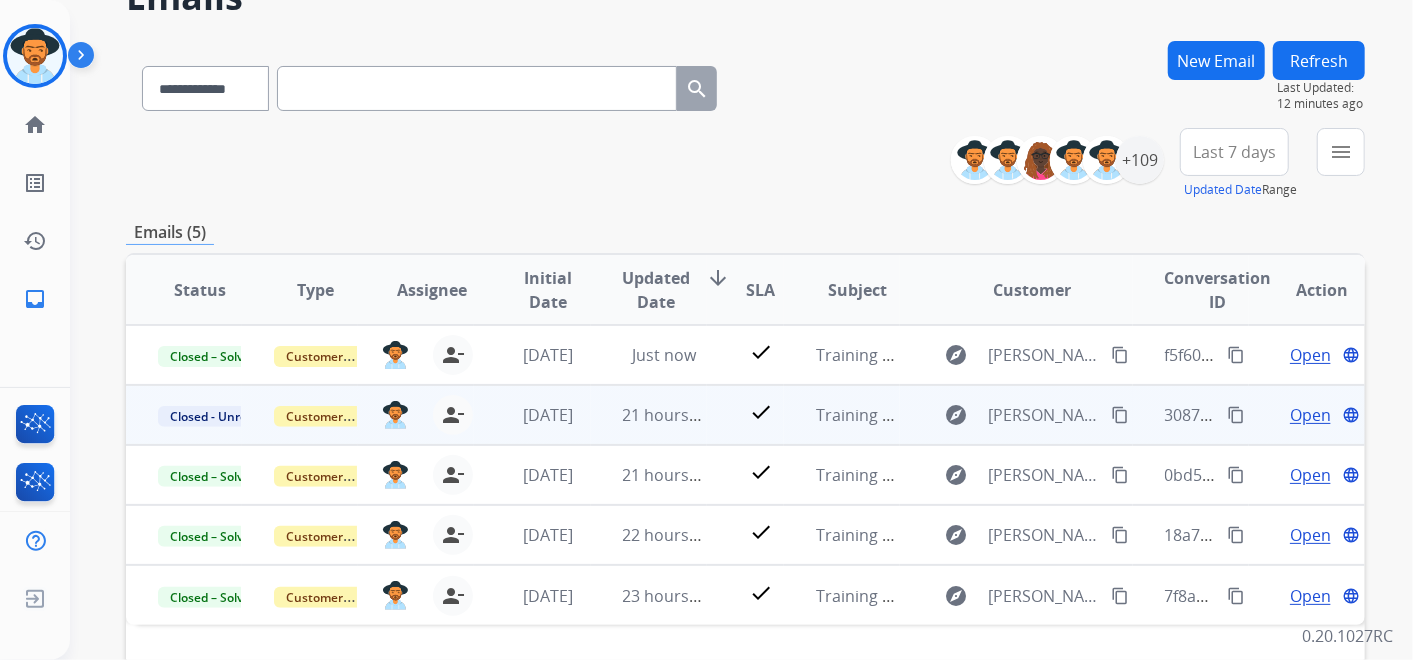 click on "content_copy" at bounding box center (1236, 415) 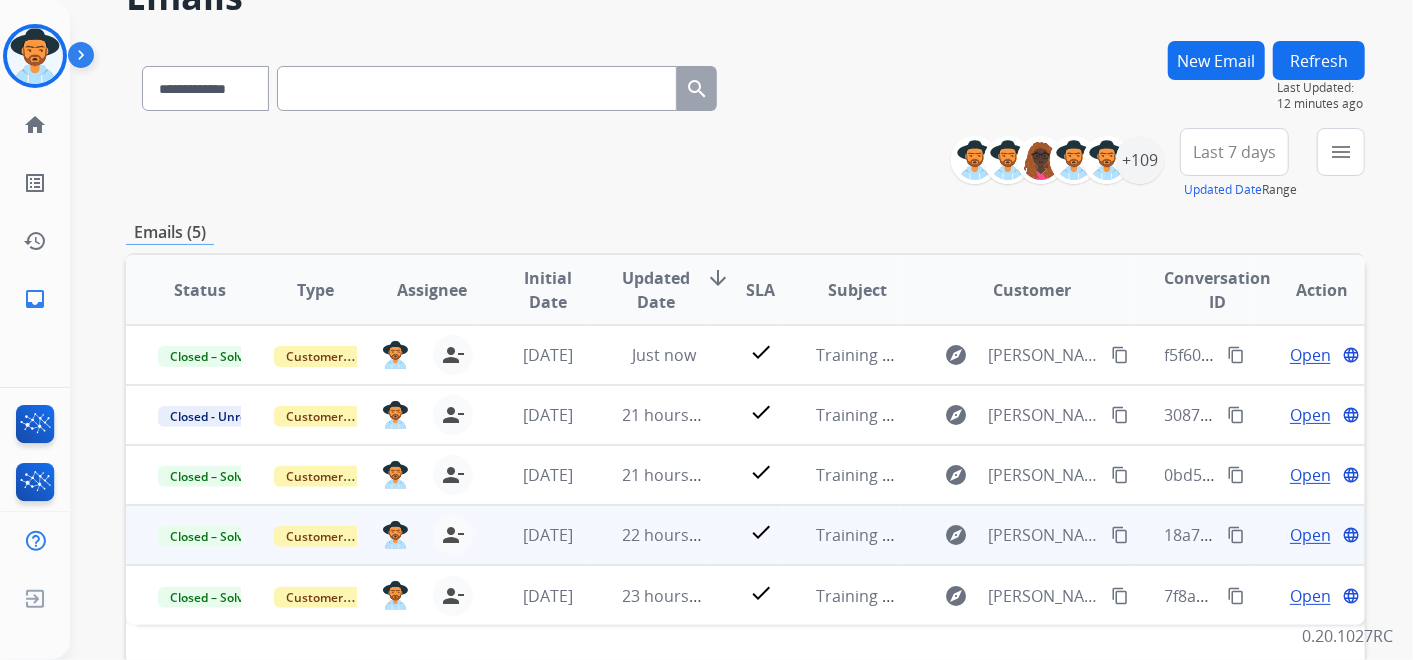 click on "content_copy" at bounding box center [1236, 535] 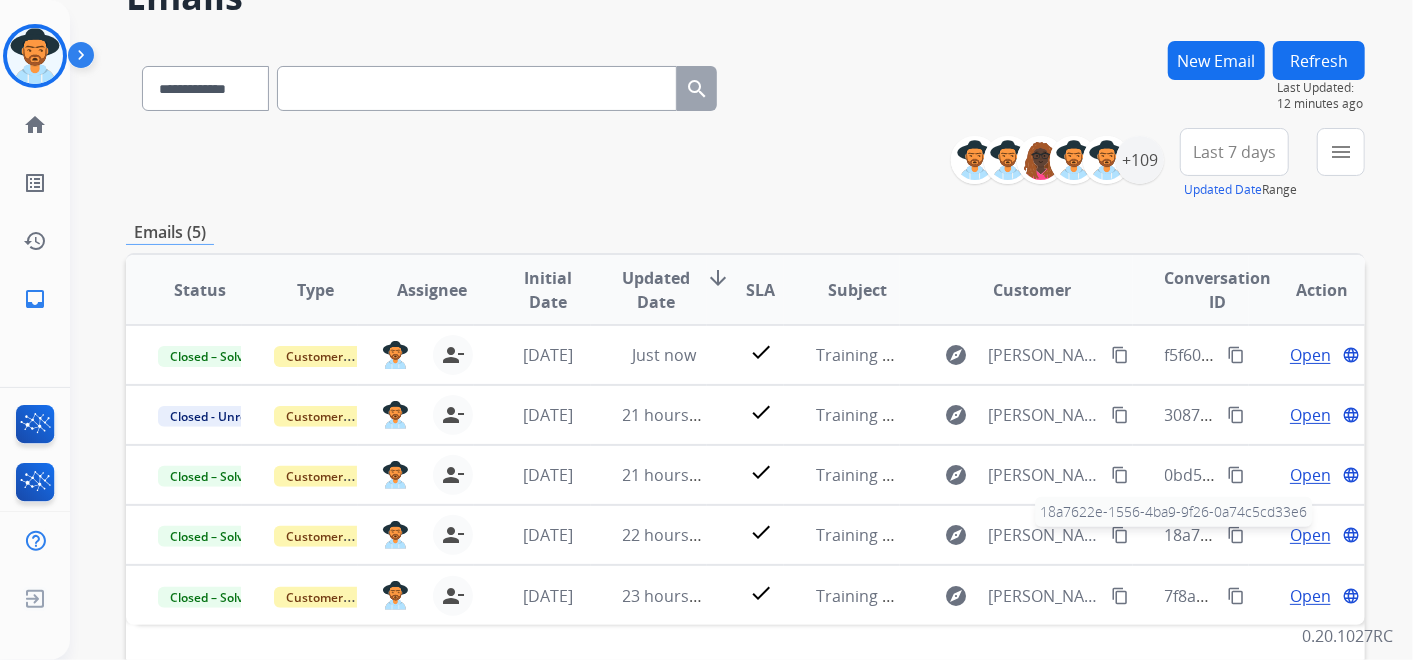scroll, scrollTop: 222, scrollLeft: 0, axis: vertical 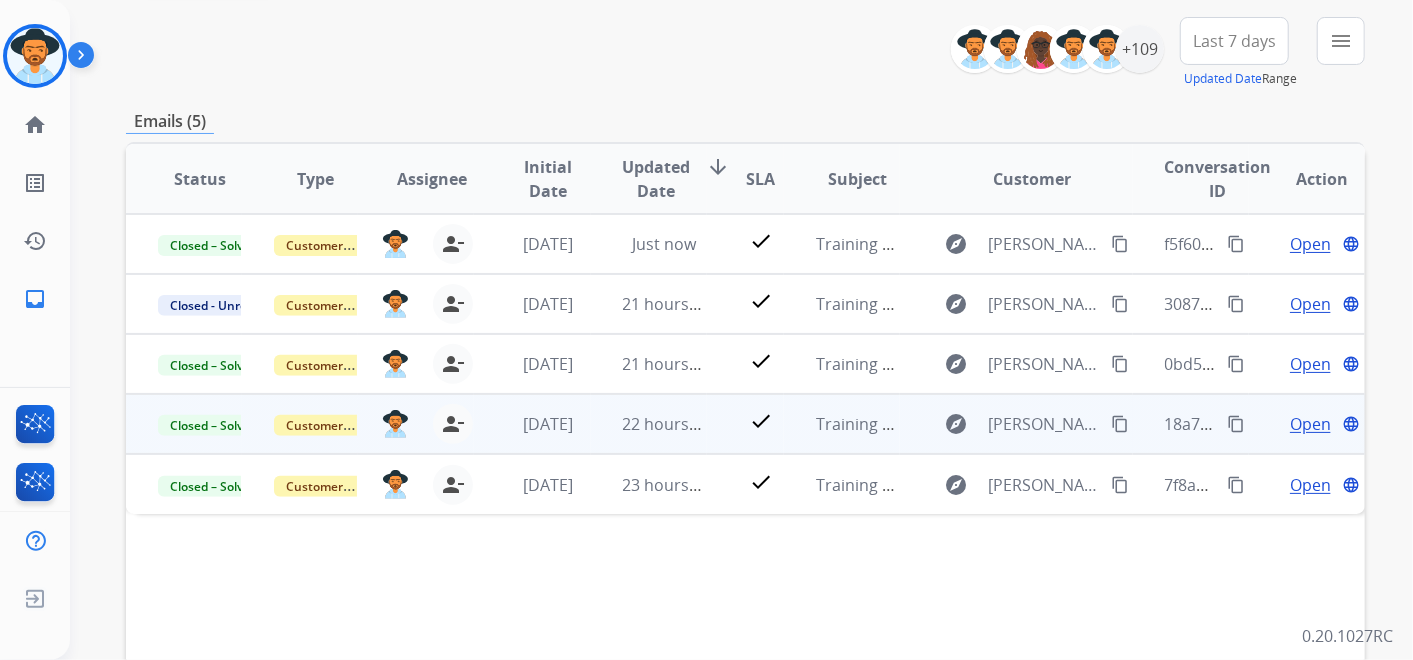 click on "content_copy" at bounding box center (1236, 424) 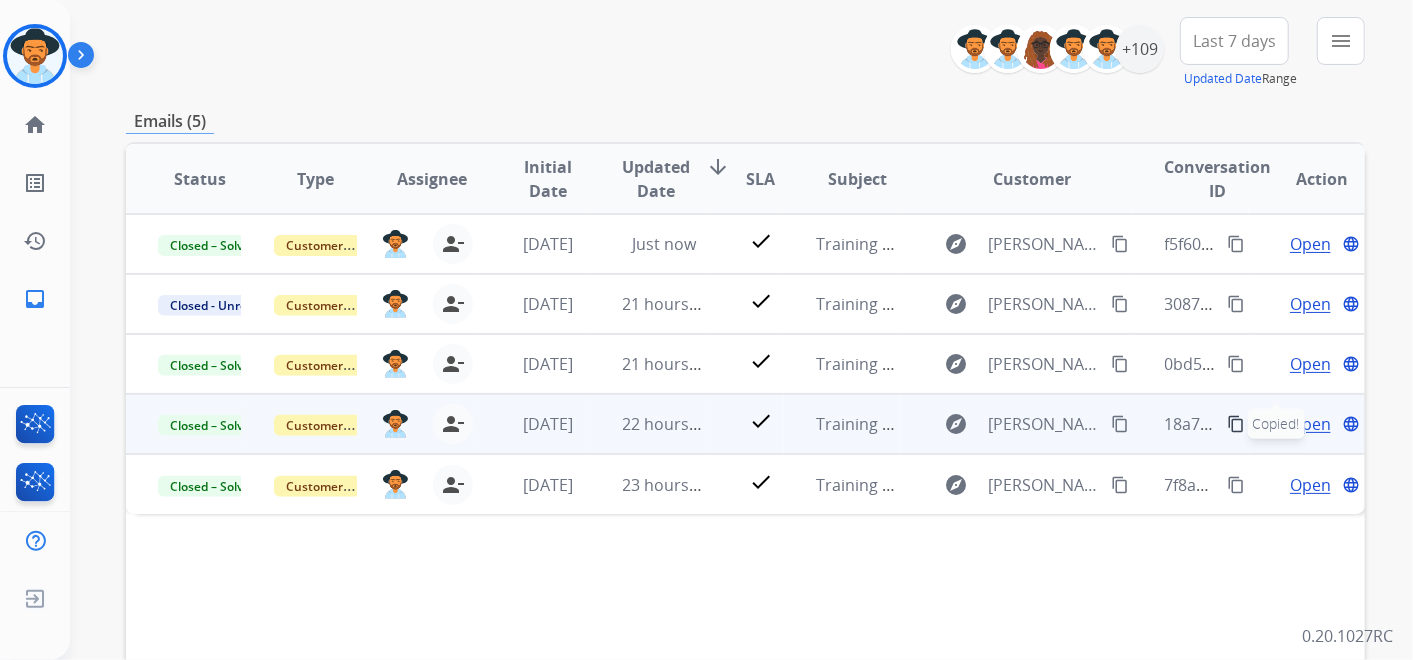 type 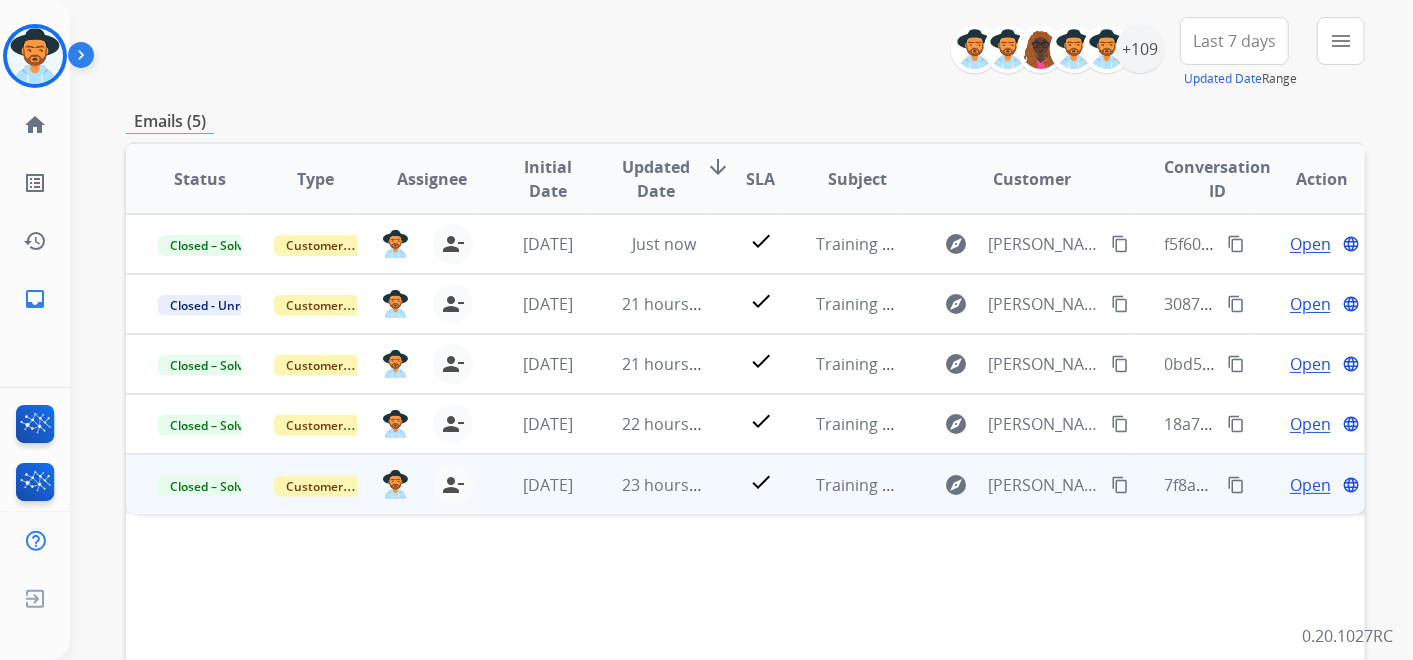 click on "content_copy" at bounding box center [1236, 485] 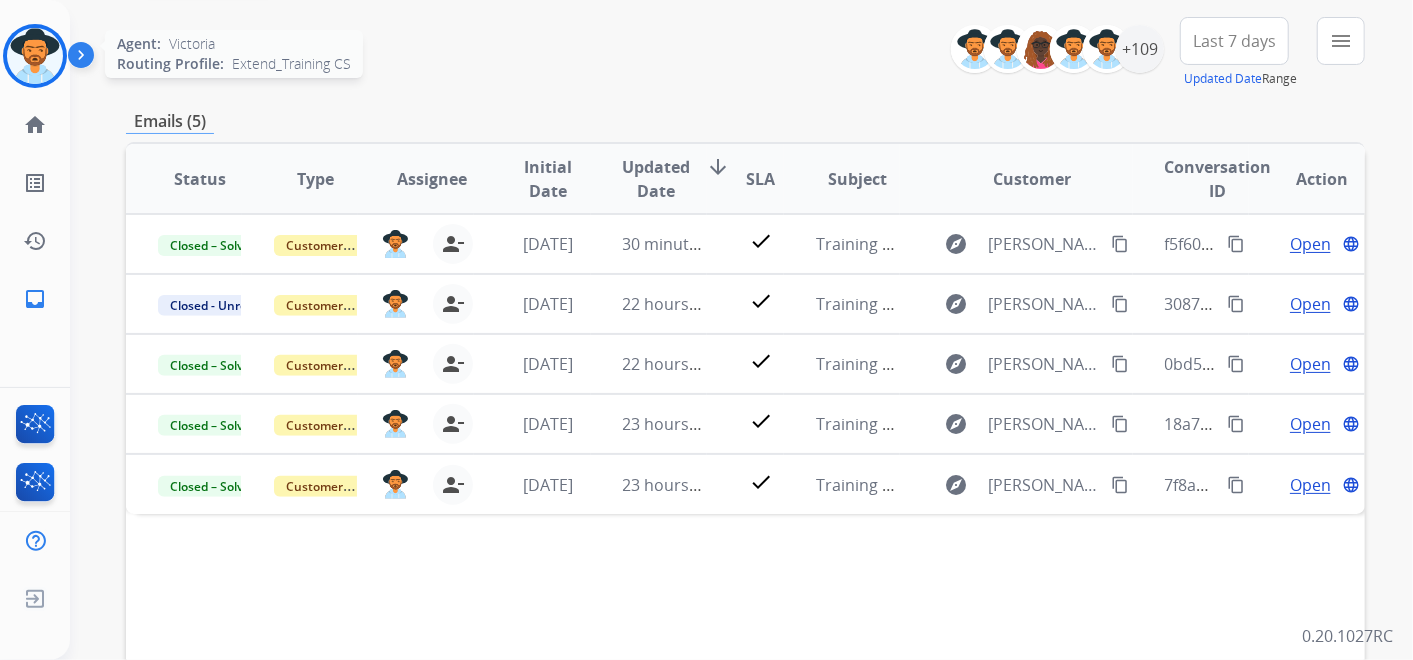 click at bounding box center [35, 56] 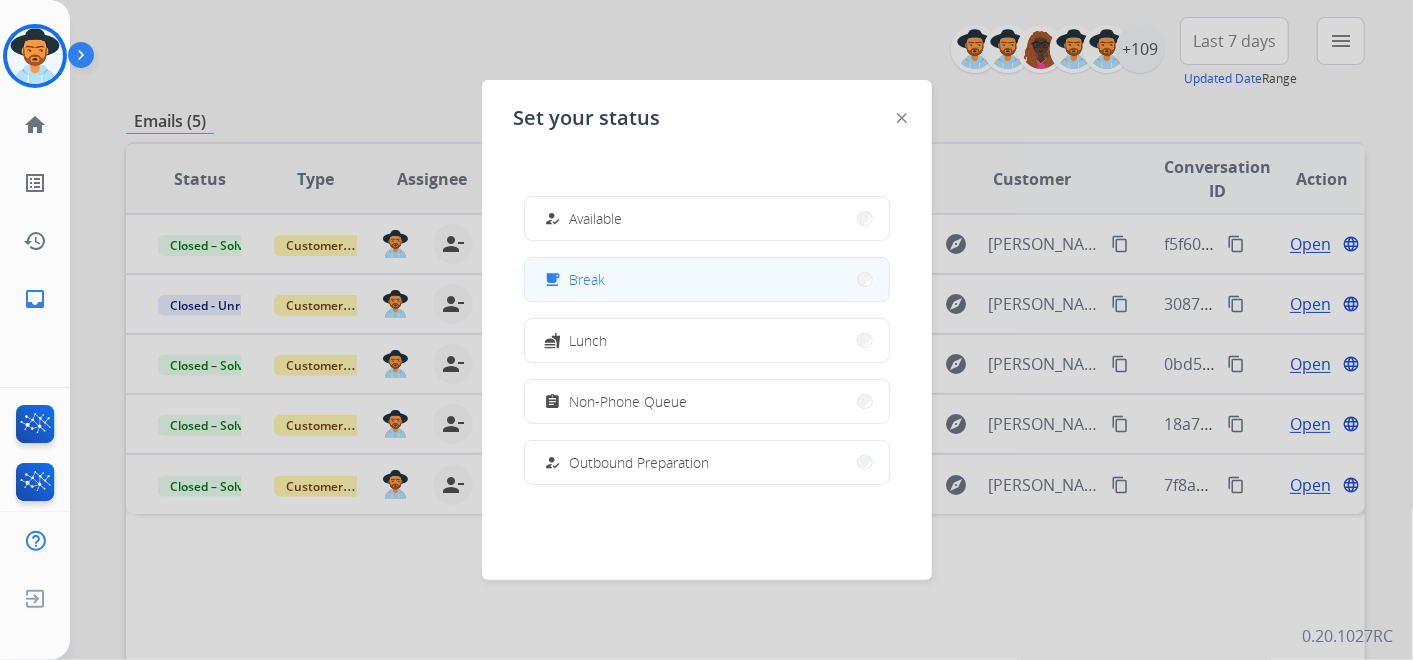 click on "Break" at bounding box center (588, 279) 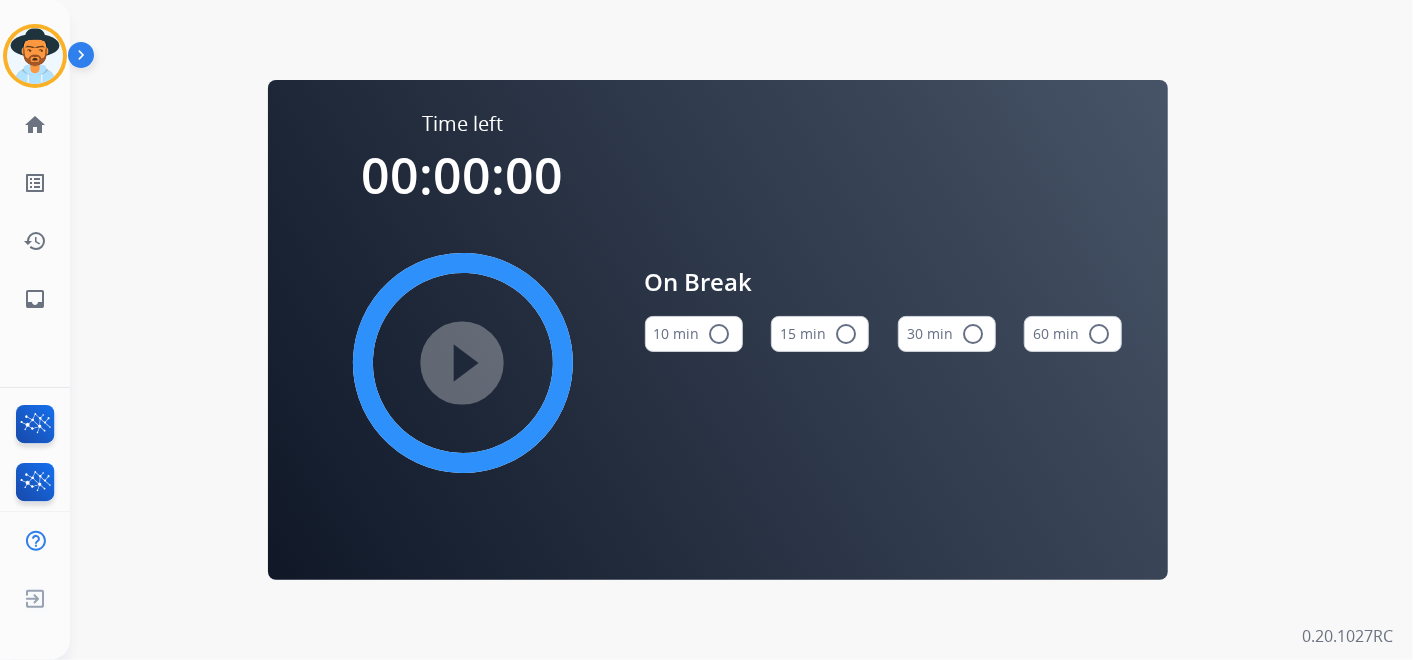 click on "15 min  radio_button_unchecked" at bounding box center [820, 334] 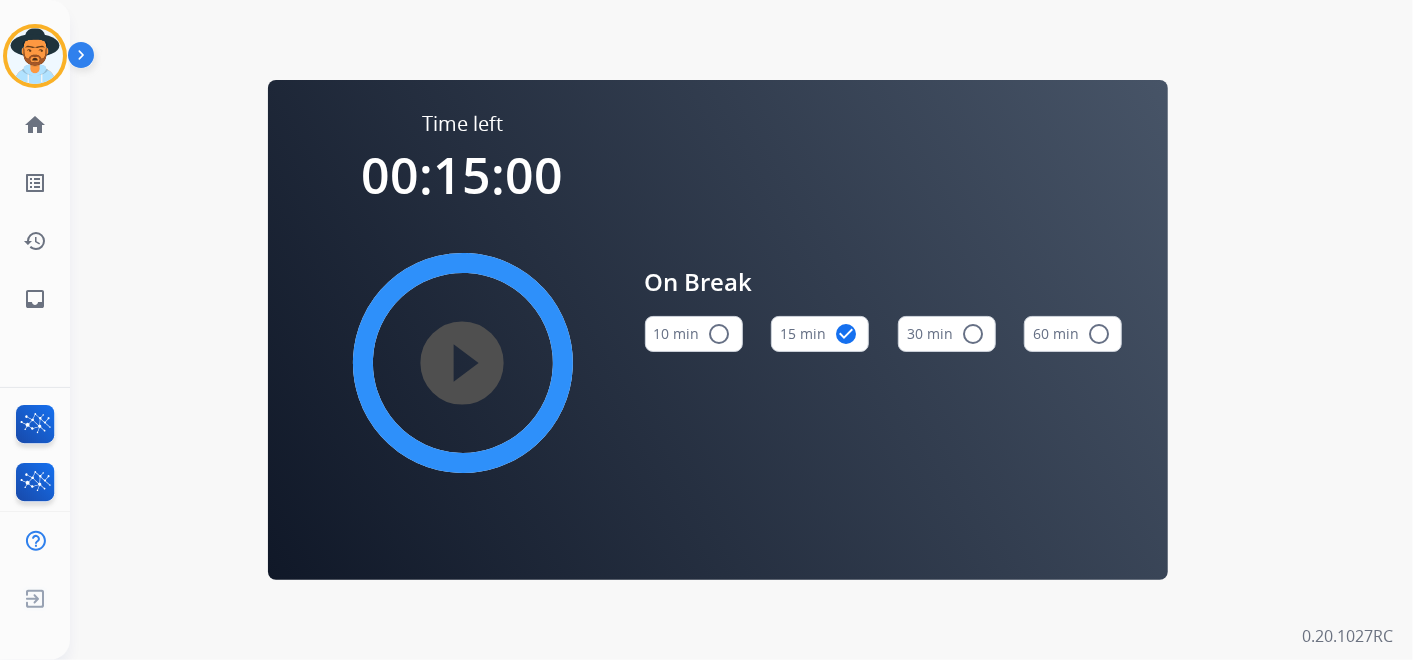 type 